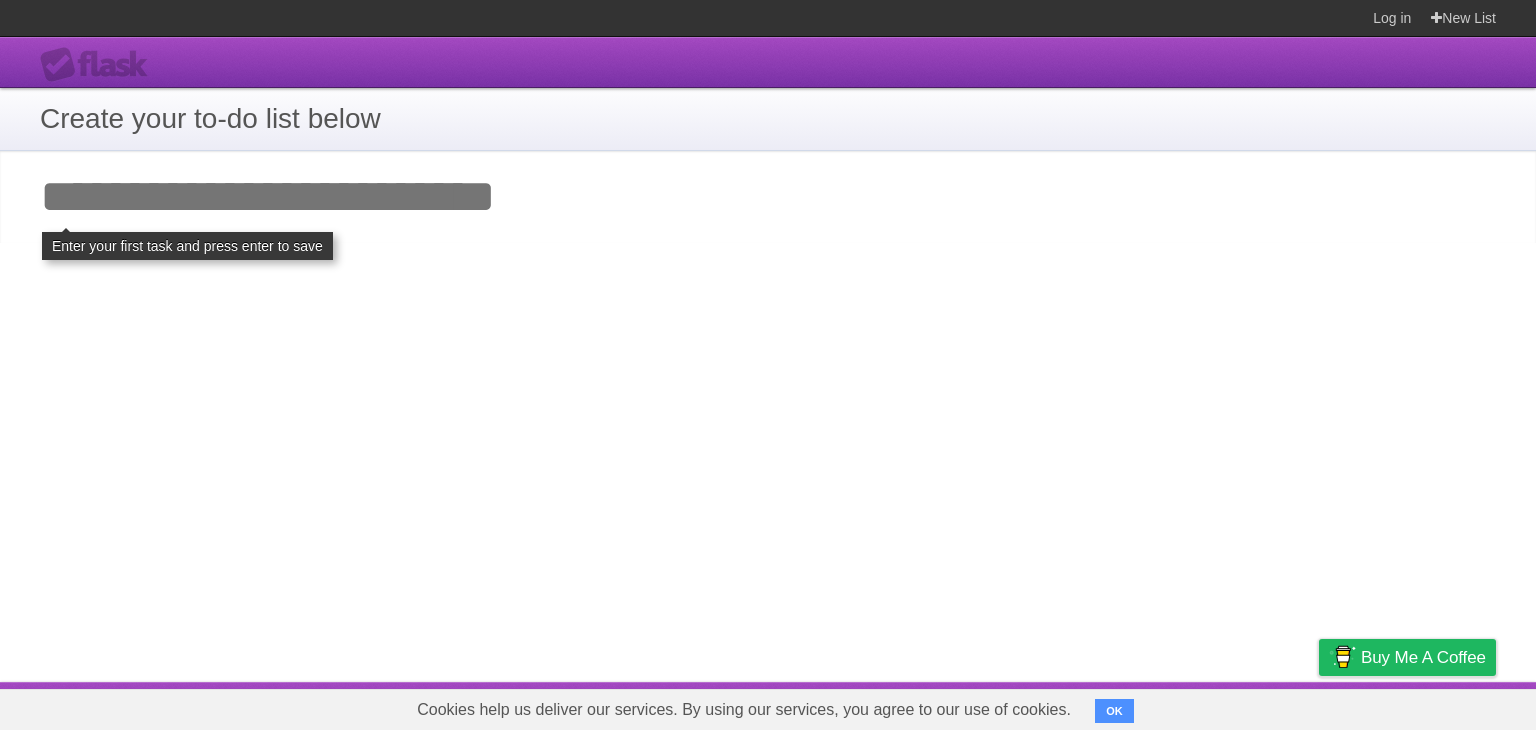 scroll, scrollTop: 0, scrollLeft: 0, axis: both 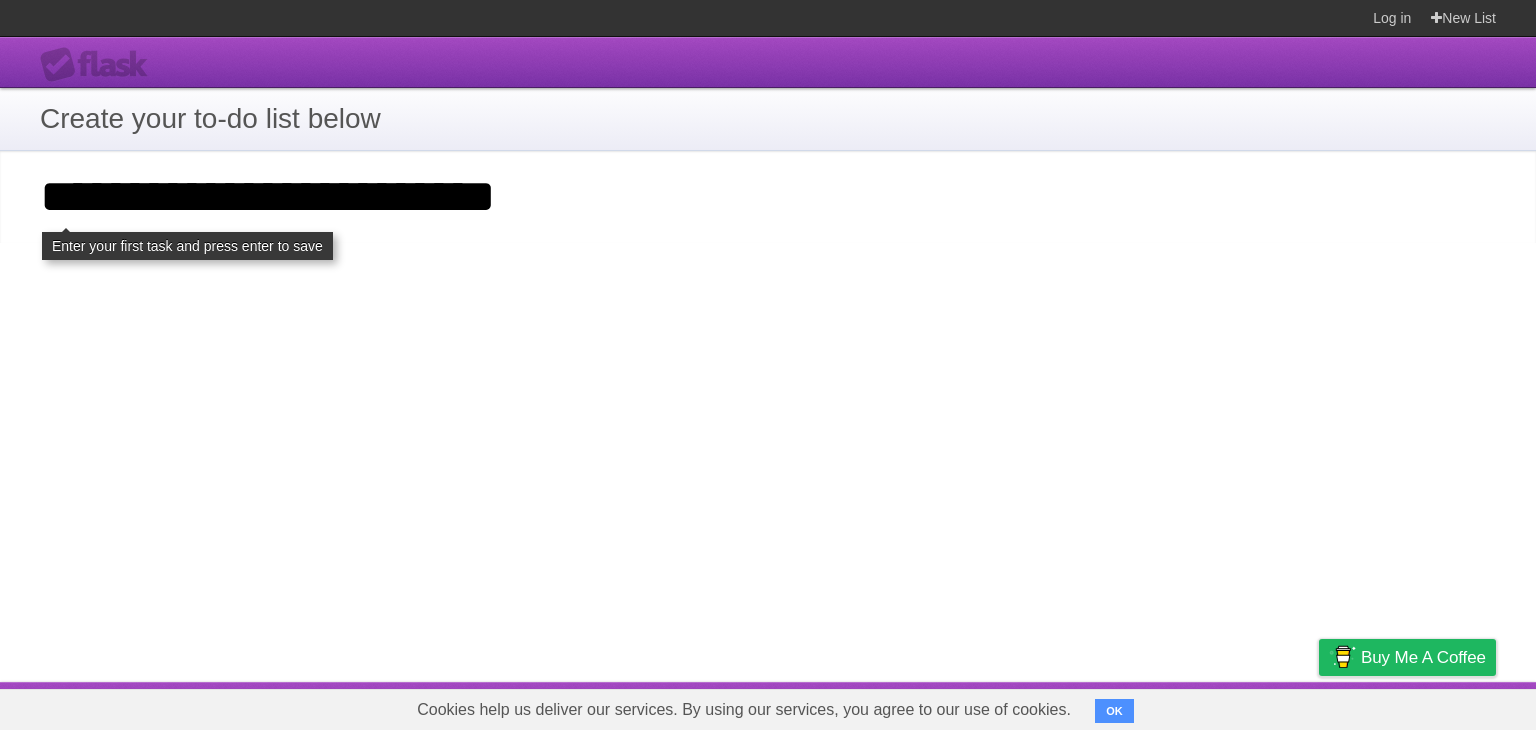 type on "**********" 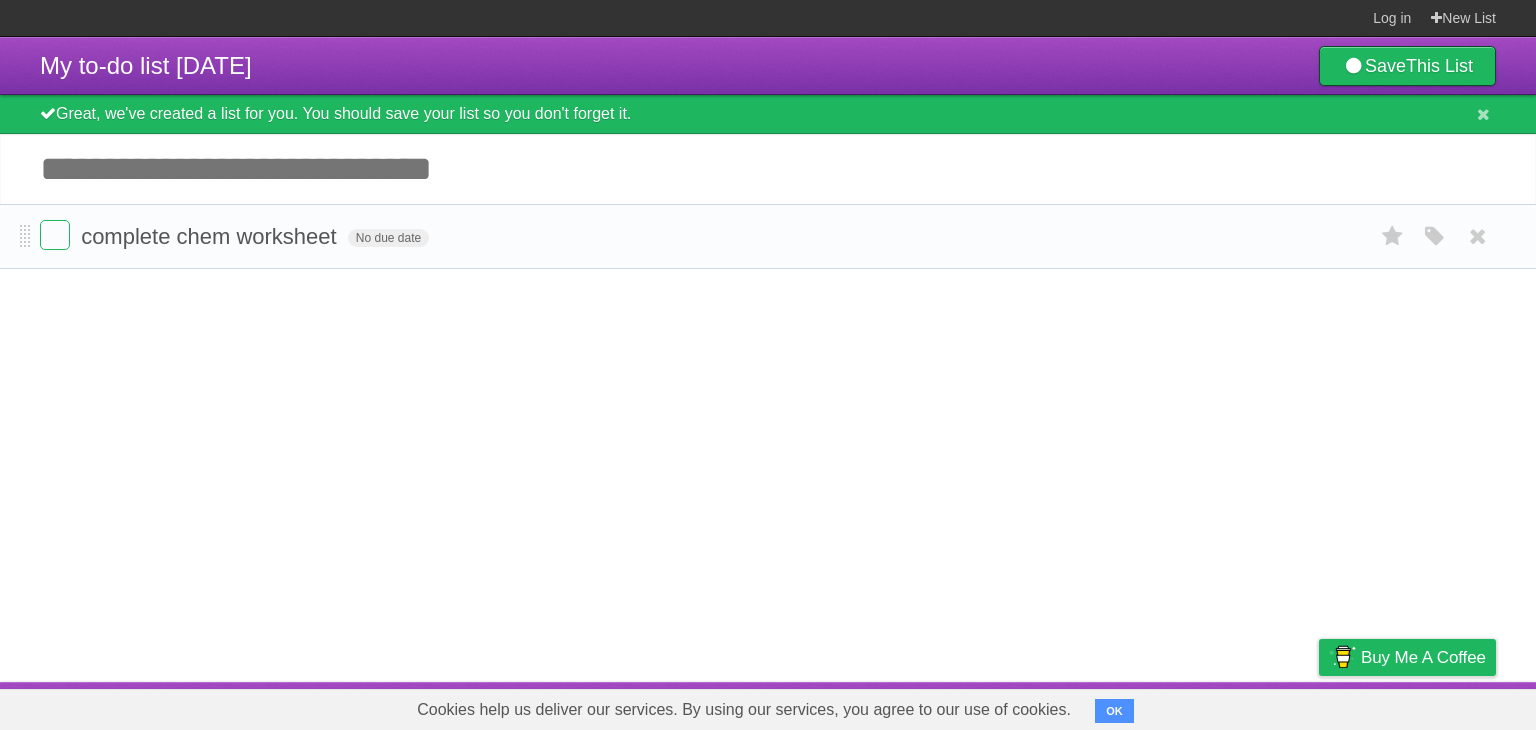 scroll, scrollTop: 0, scrollLeft: 0, axis: both 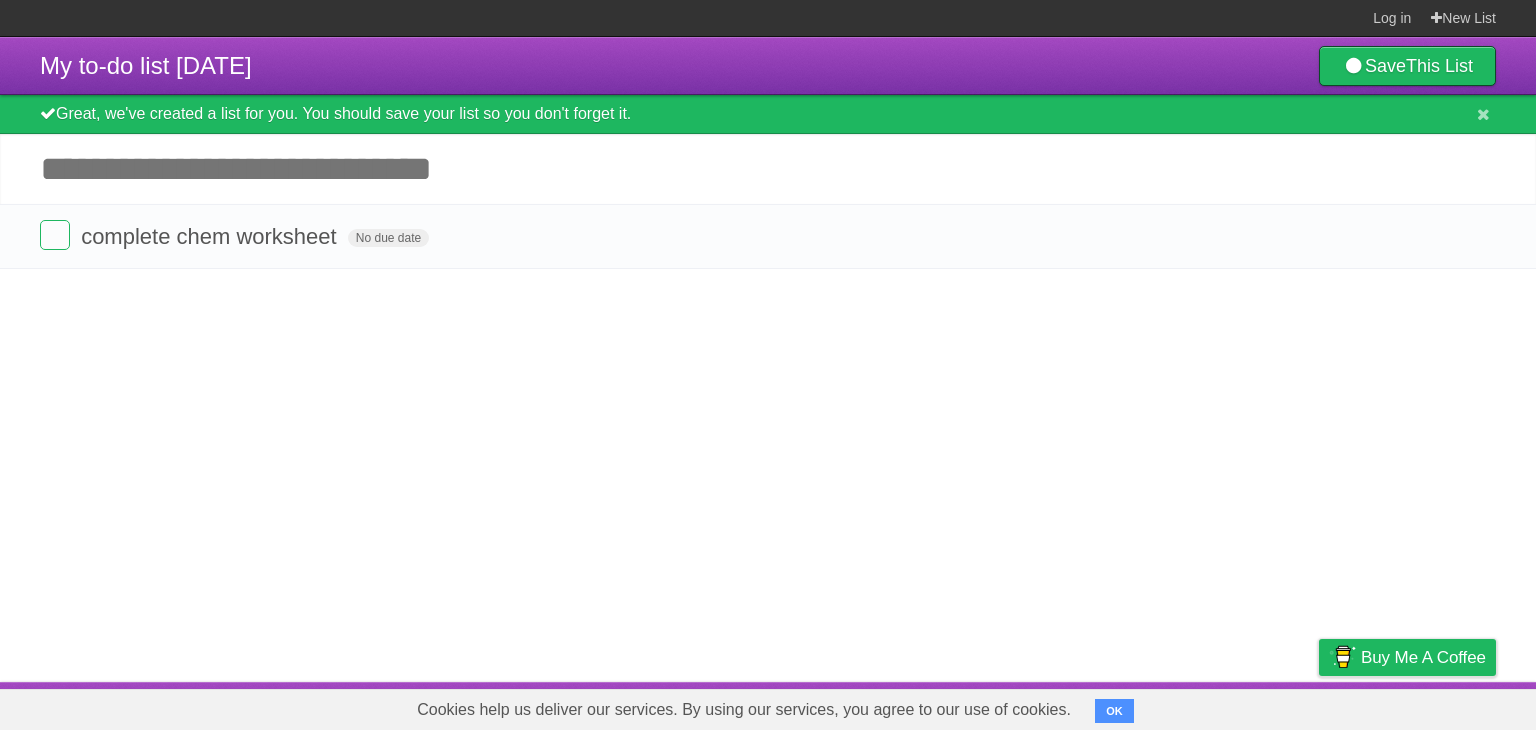 click on "Add another task" at bounding box center [768, 169] 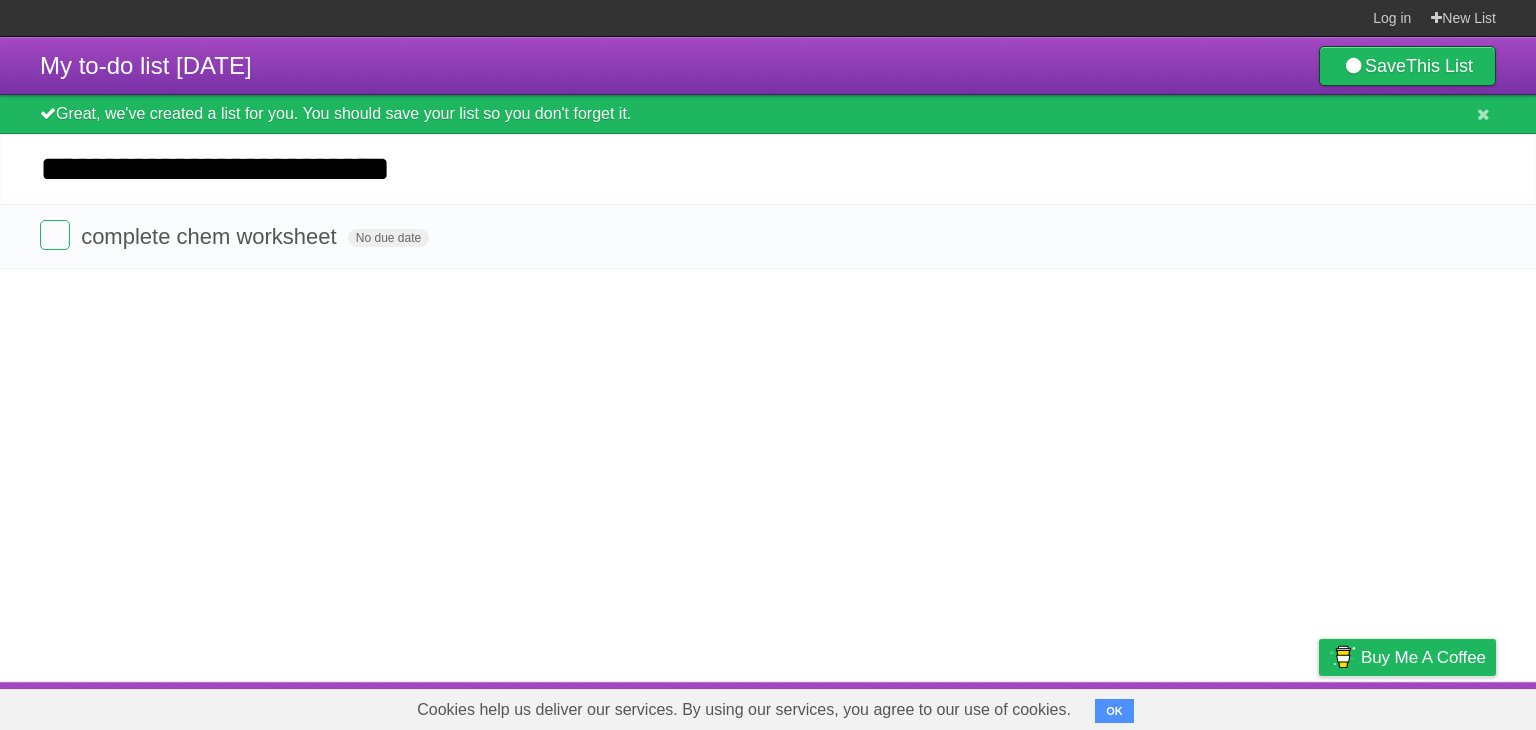 type on "**********" 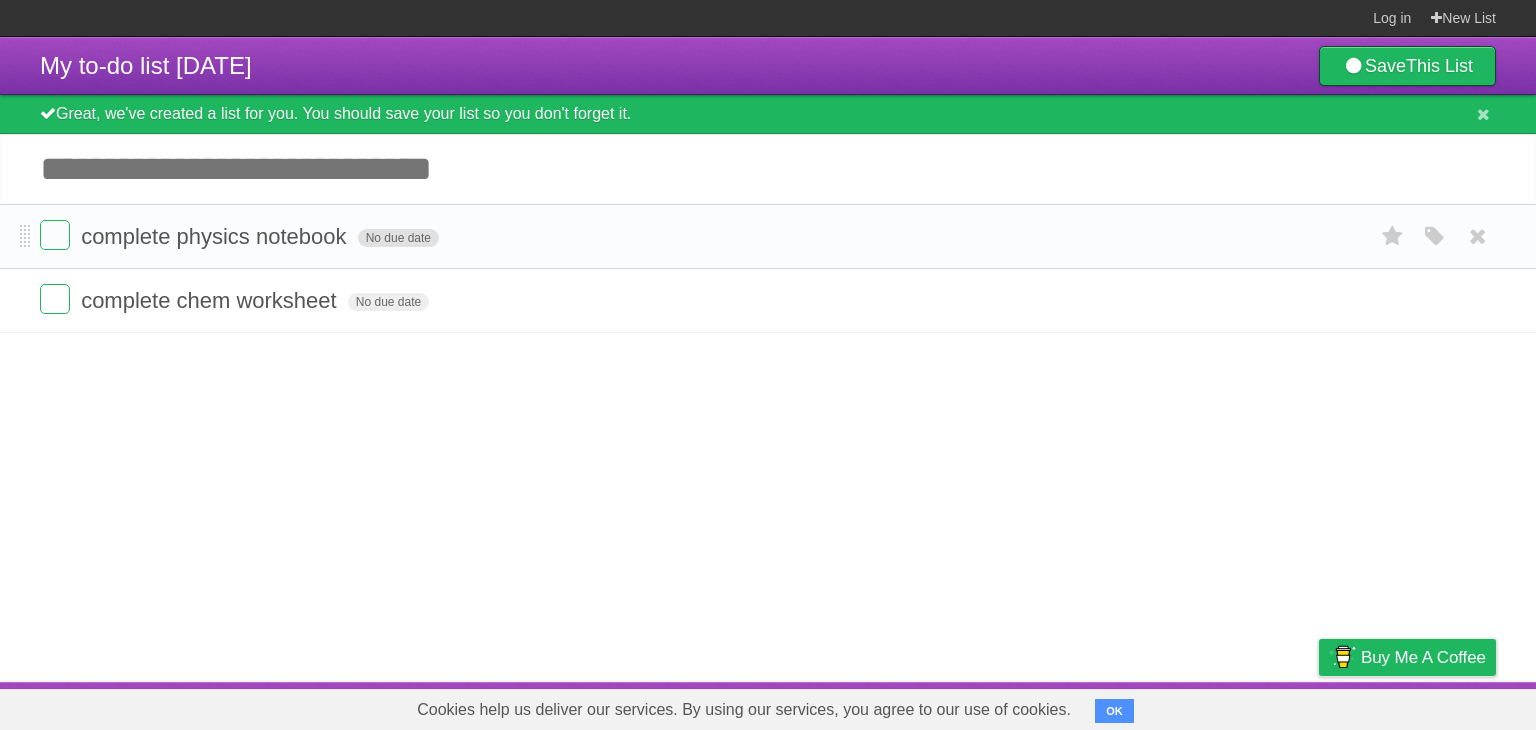 click on "No due date" at bounding box center [398, 238] 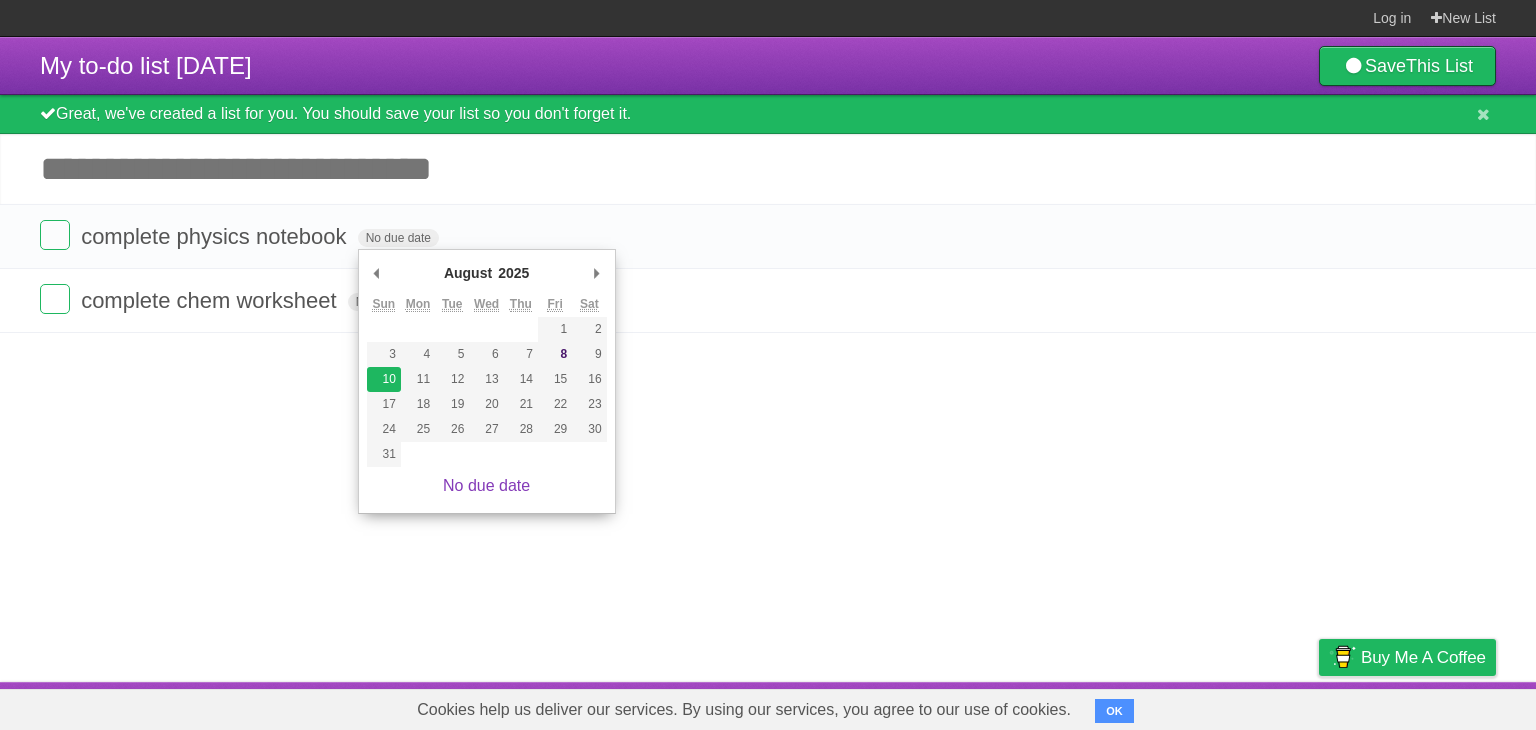 type on "Sun Aug 10 2025" 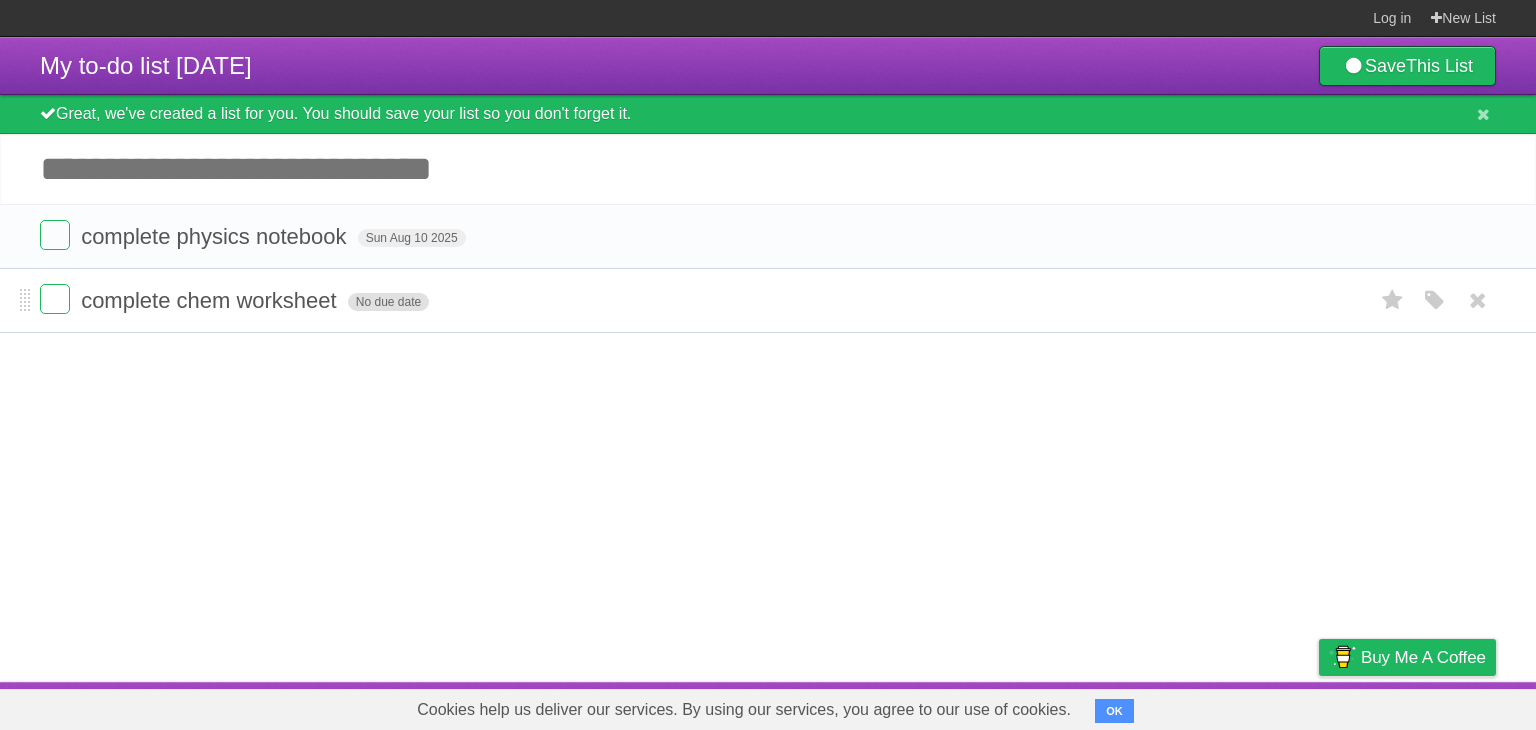 click on "No due date" at bounding box center (388, 302) 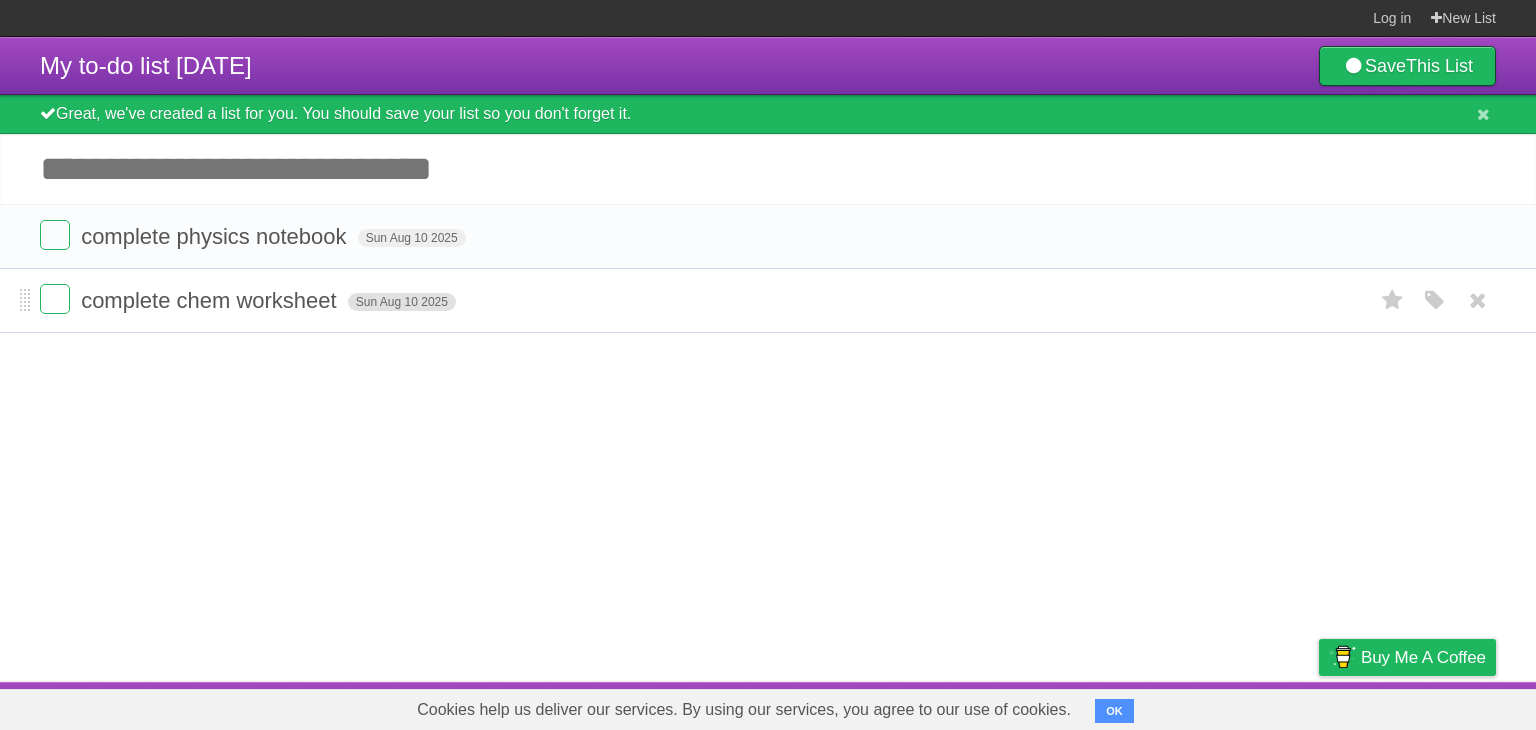 click on "Sun Aug 10 2025" at bounding box center (402, 302) 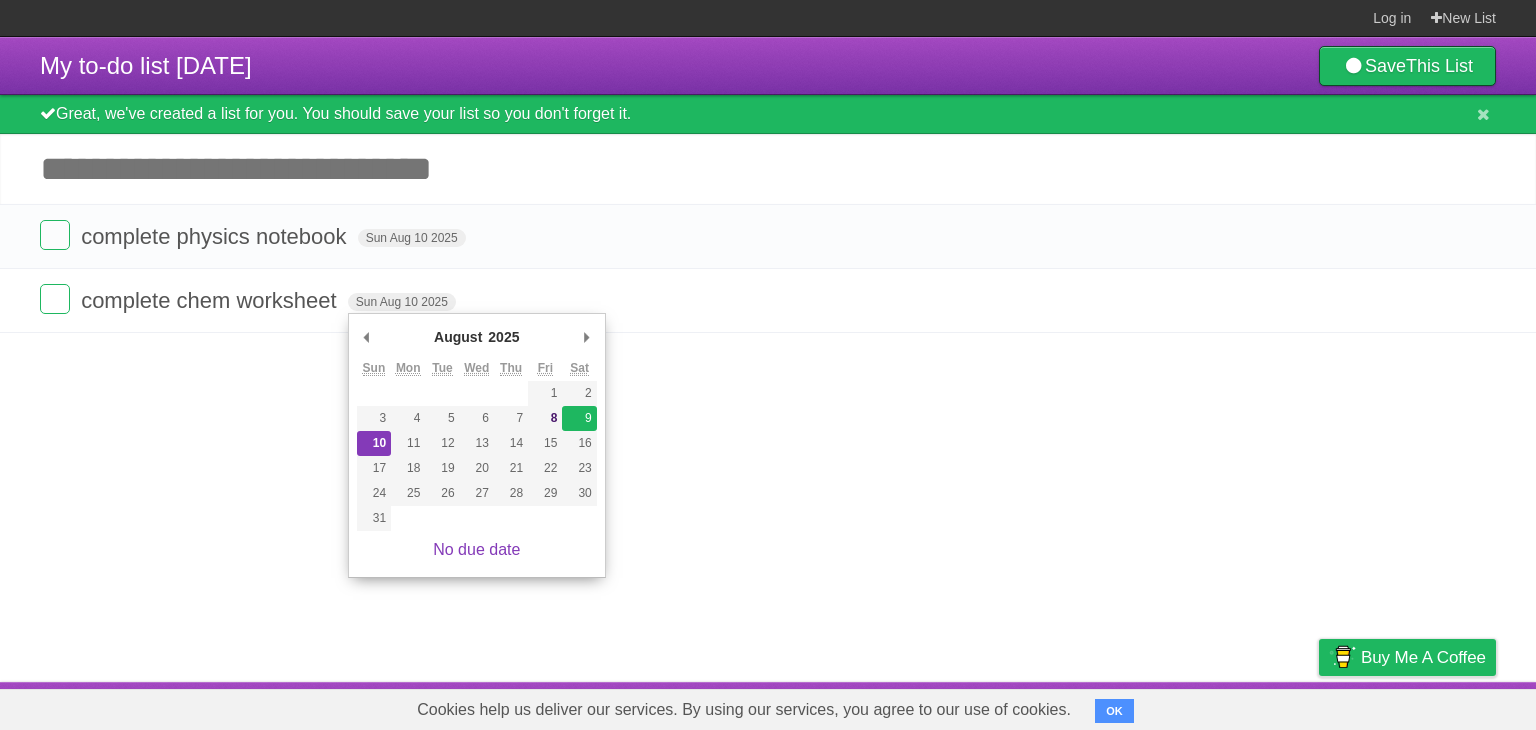 type on "Sat Aug 09 2025" 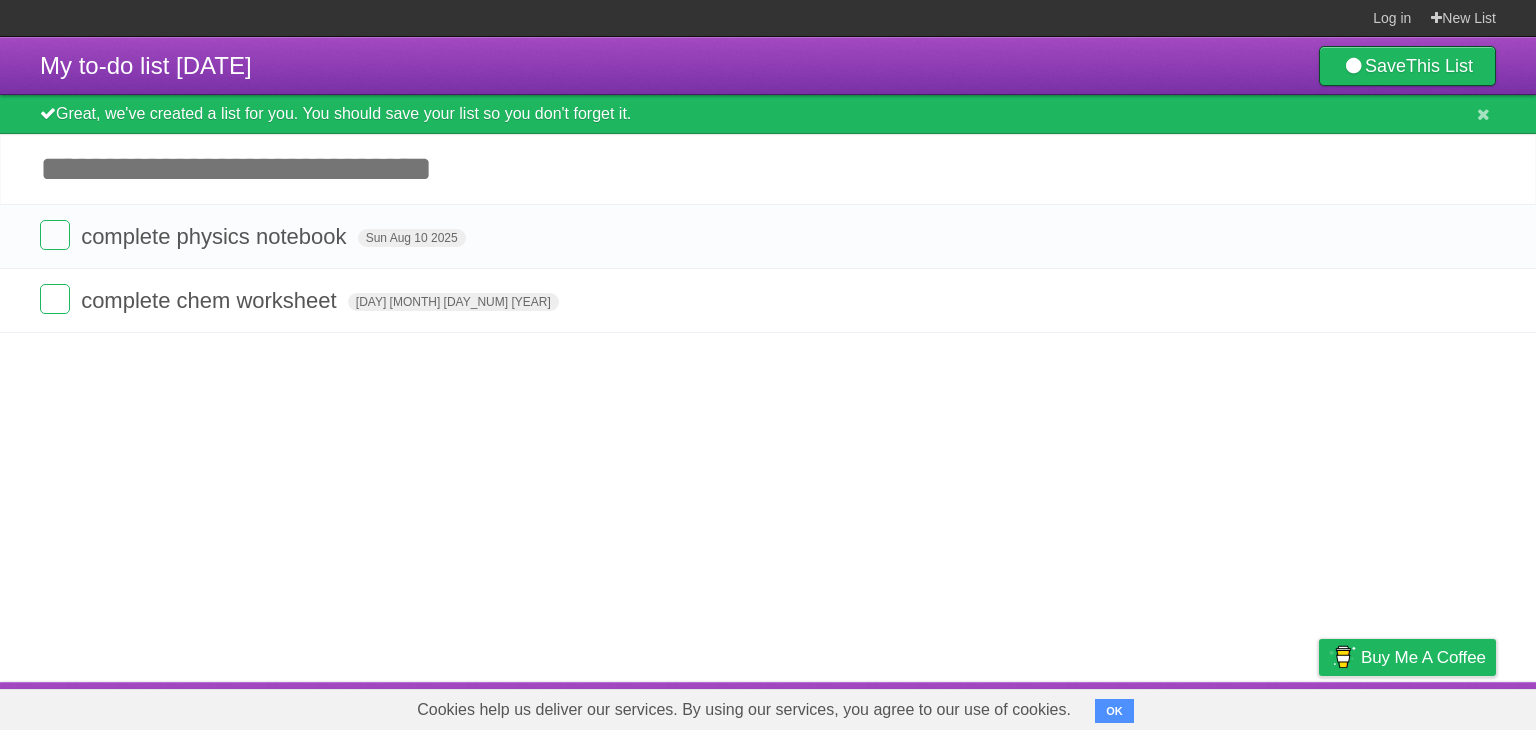 click on "Add another task" at bounding box center (768, 169) 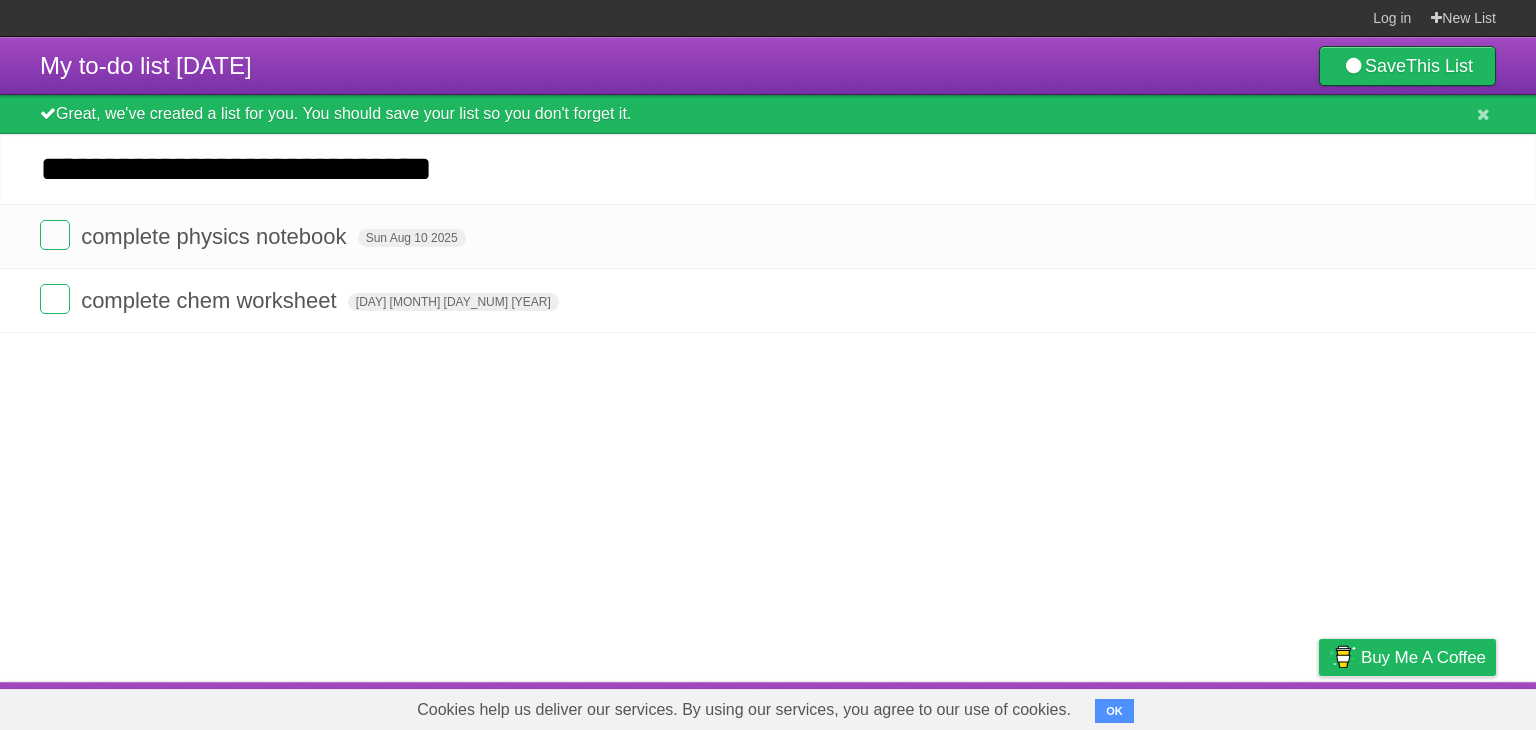 click on "*********" at bounding box center [0, 0] 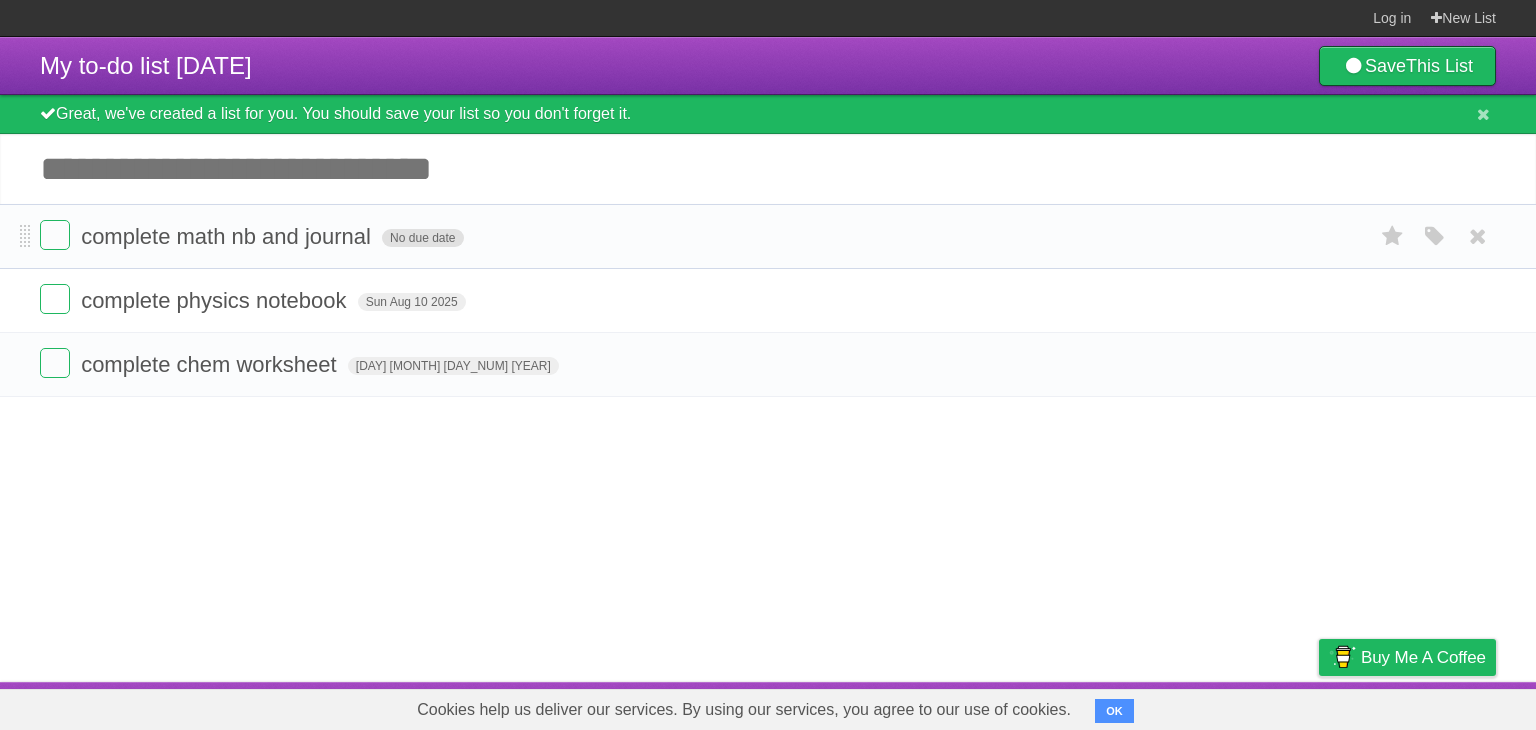 type 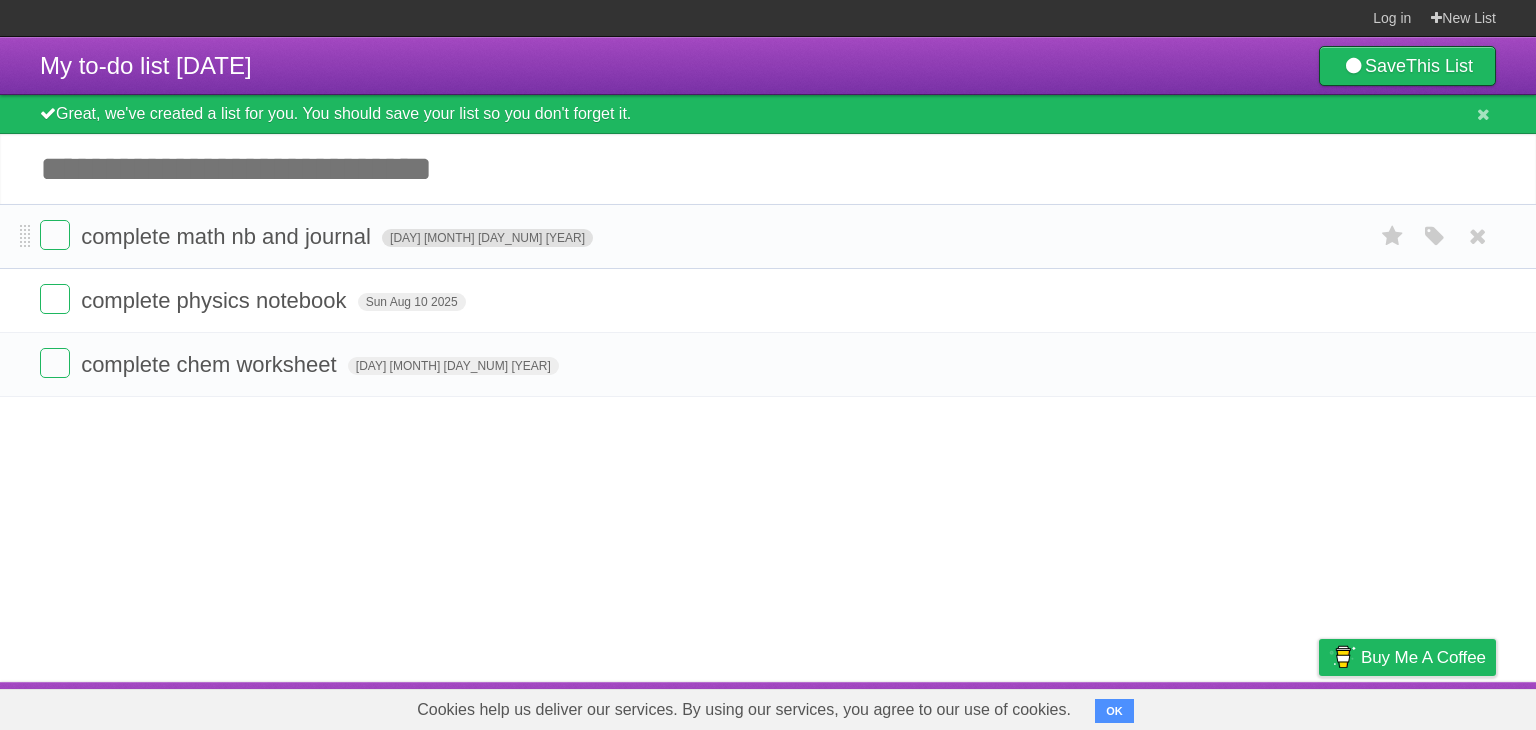 click on "Sat Aug 09 2025" at bounding box center [487, 238] 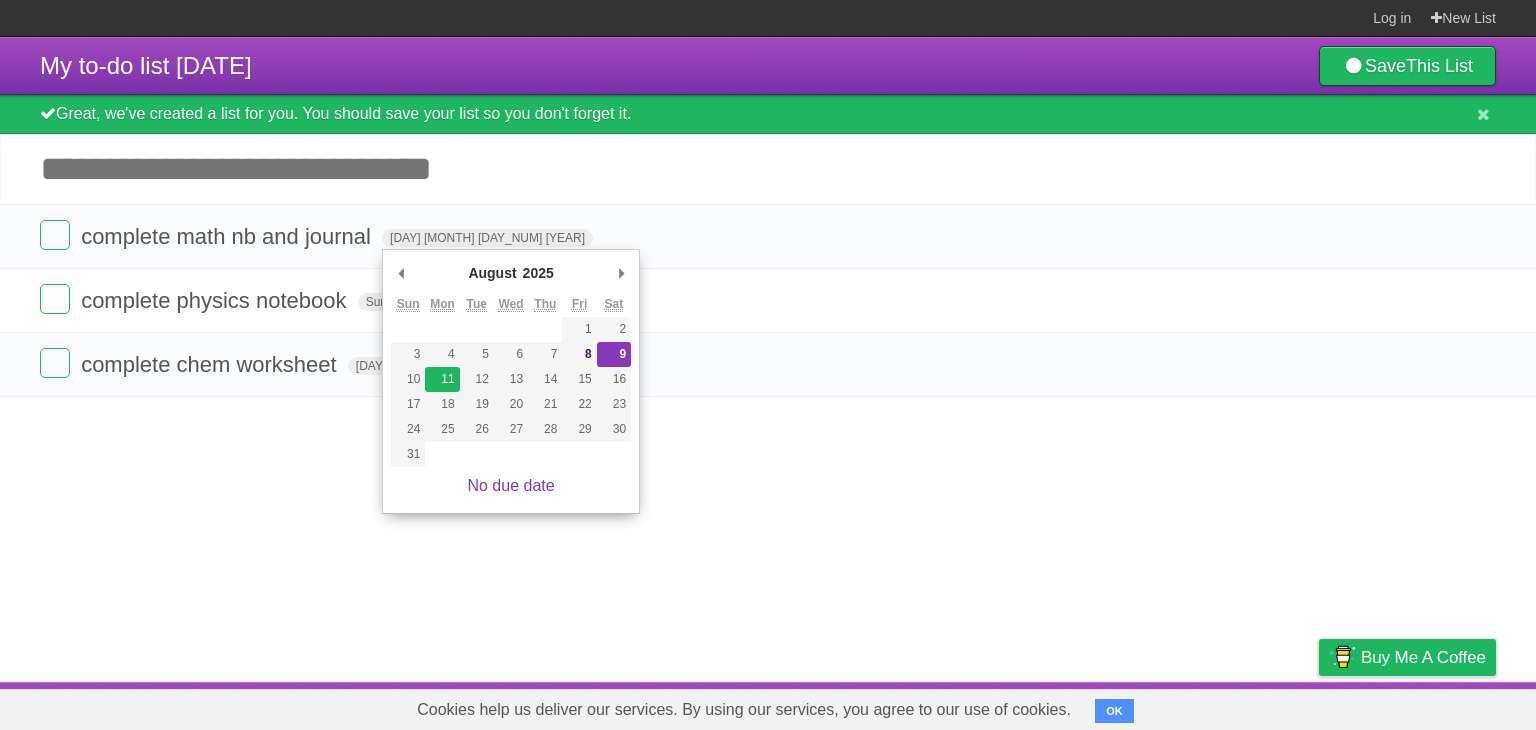 type on "Mon Aug 11 2025" 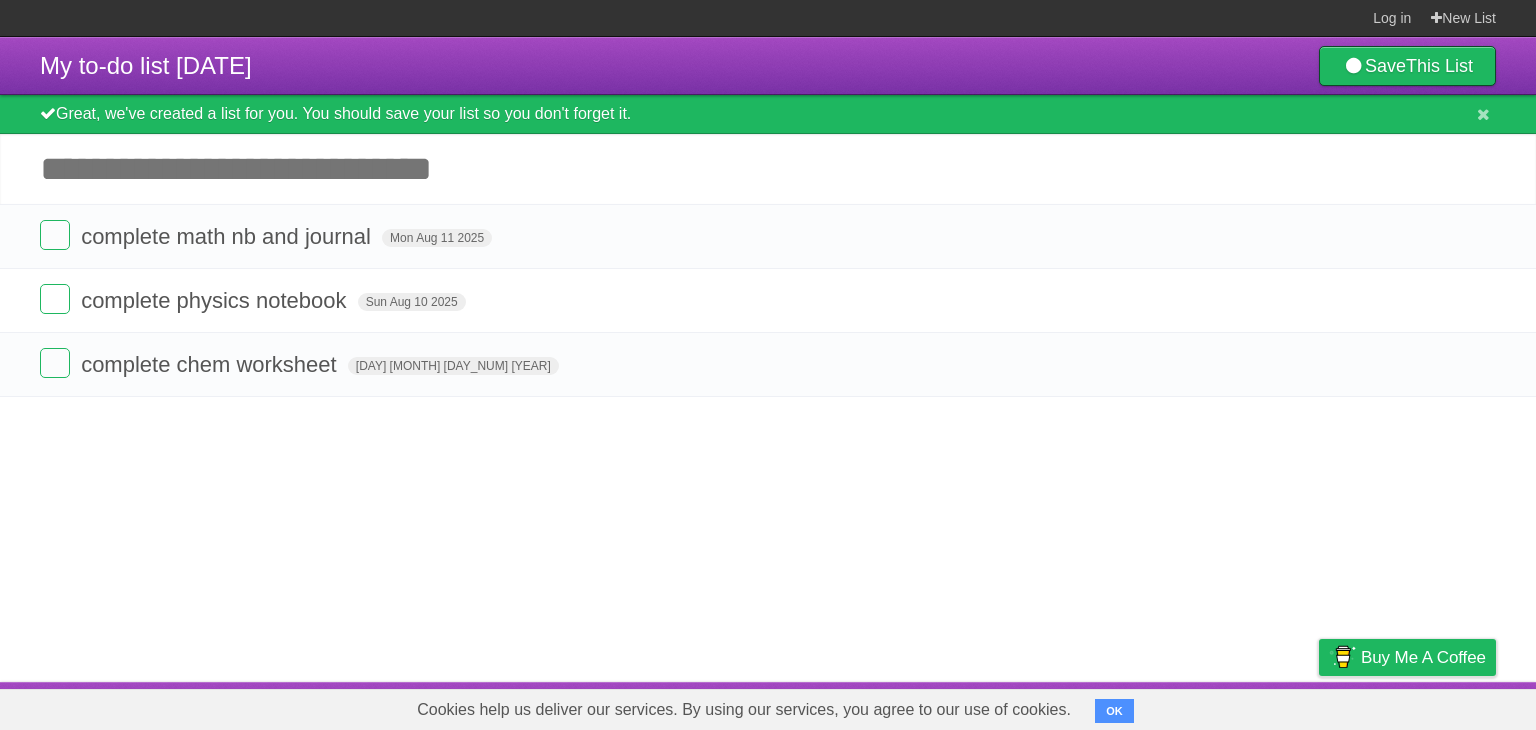 click on "Add another task" at bounding box center (768, 169) 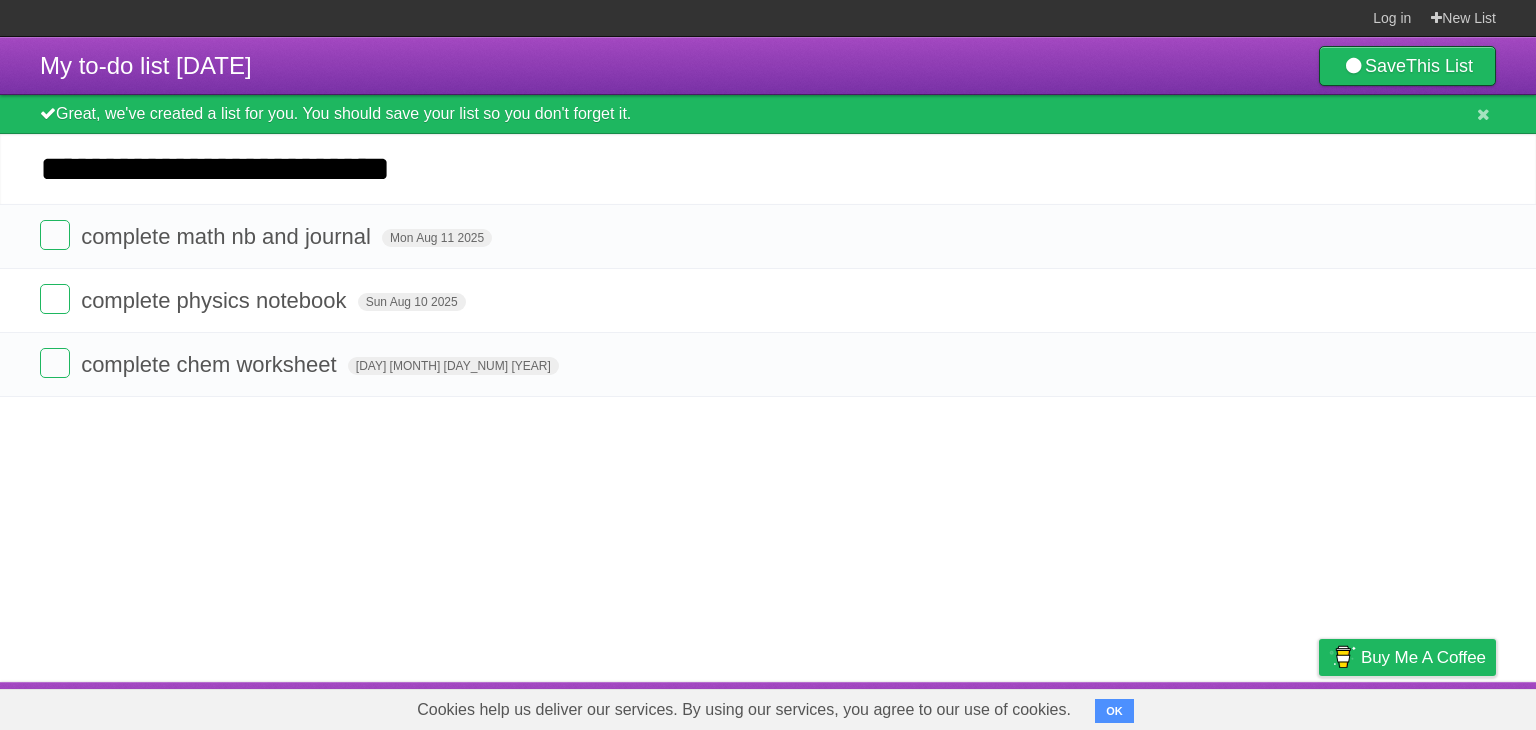 type on "**********" 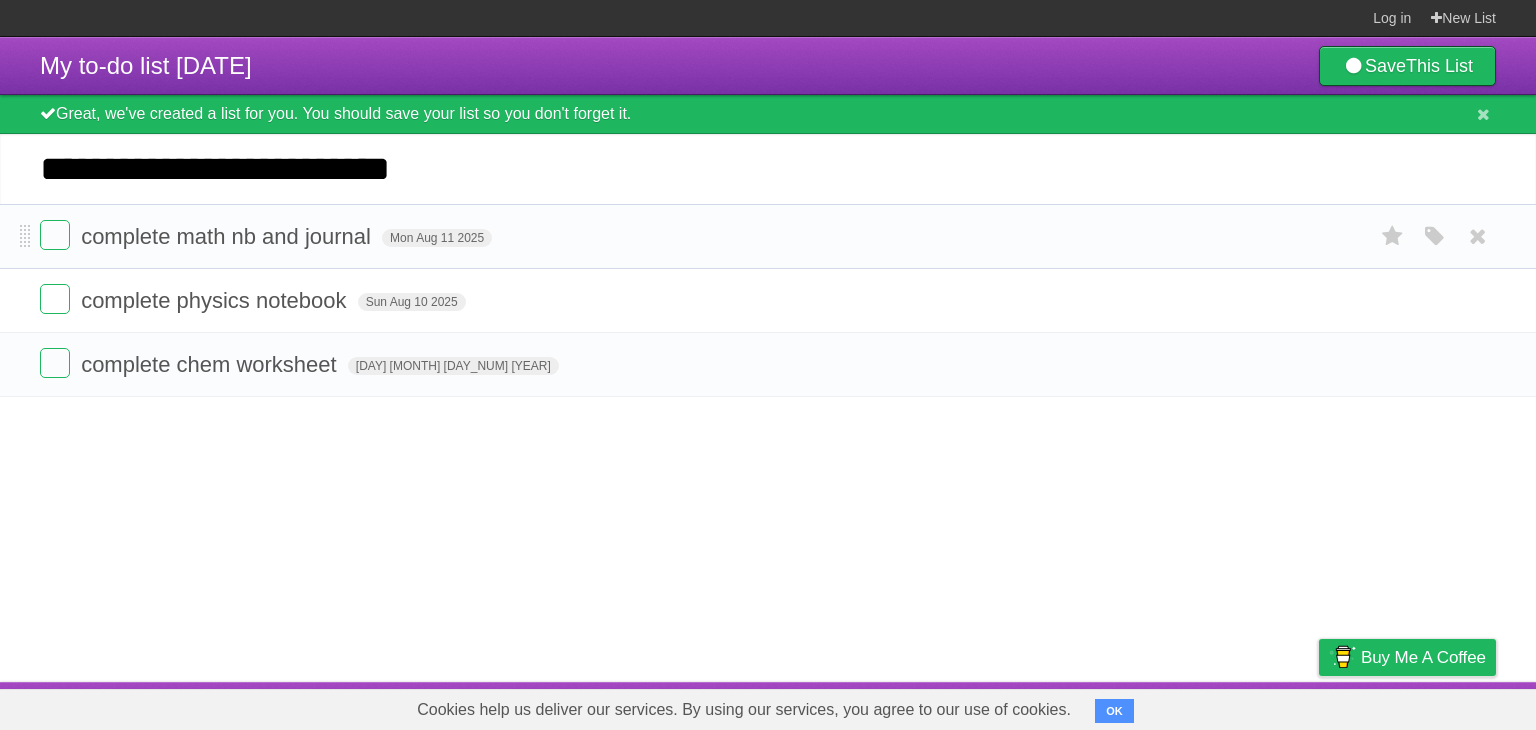 type 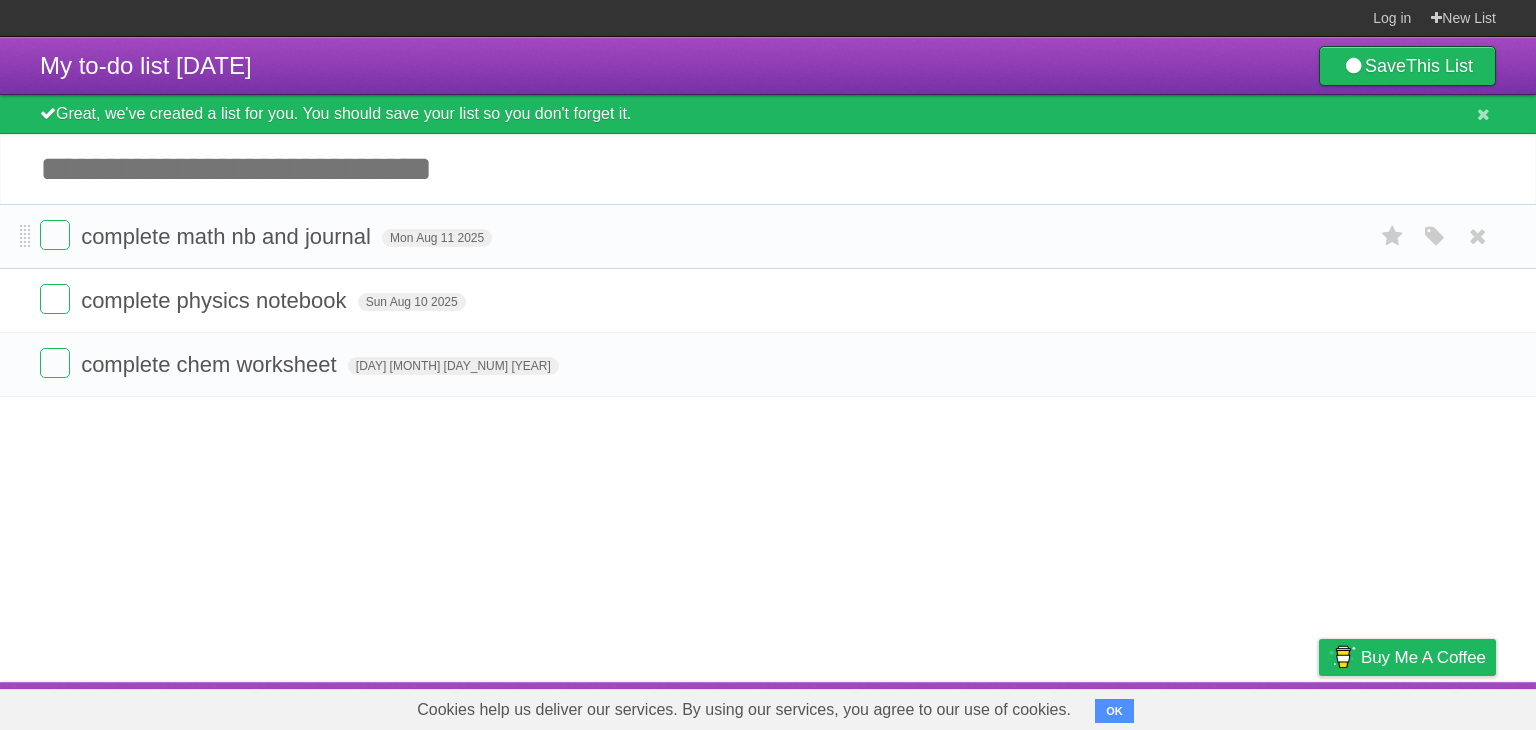 click on "*********" at bounding box center [0, 0] 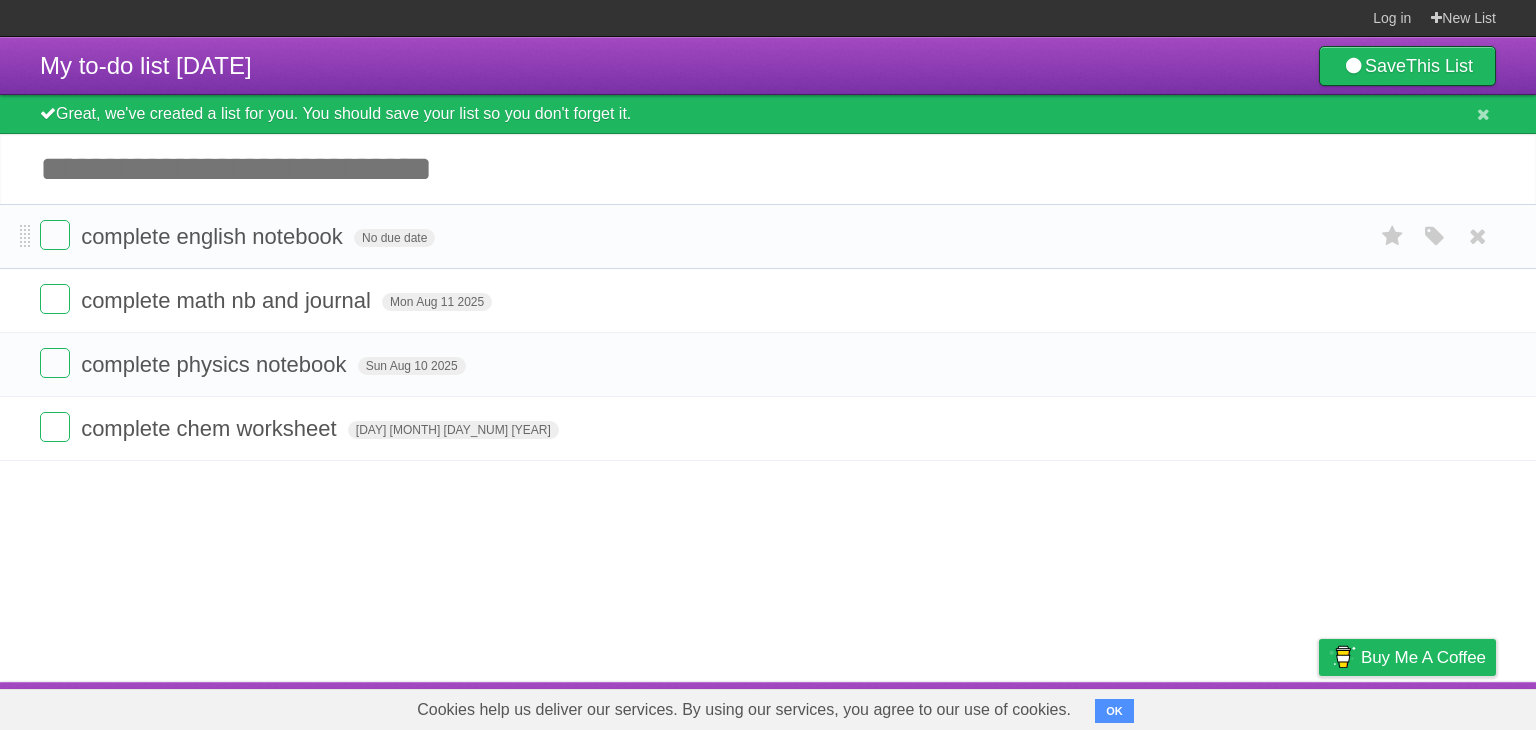 click on "complete english notebook
No due date
White
Red
Blue
Green
Purple
Orange" at bounding box center [768, 236] 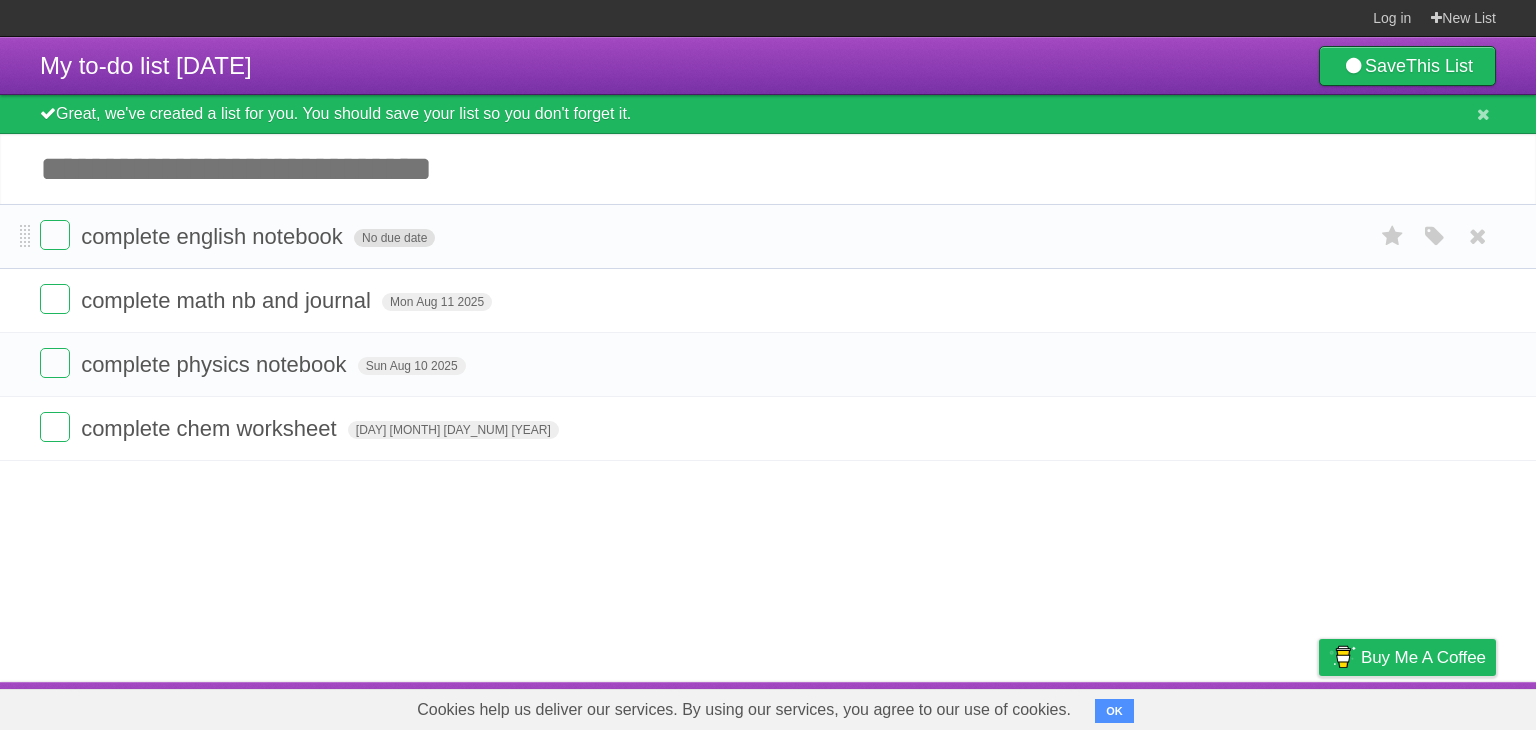 click on "No due date" at bounding box center (394, 238) 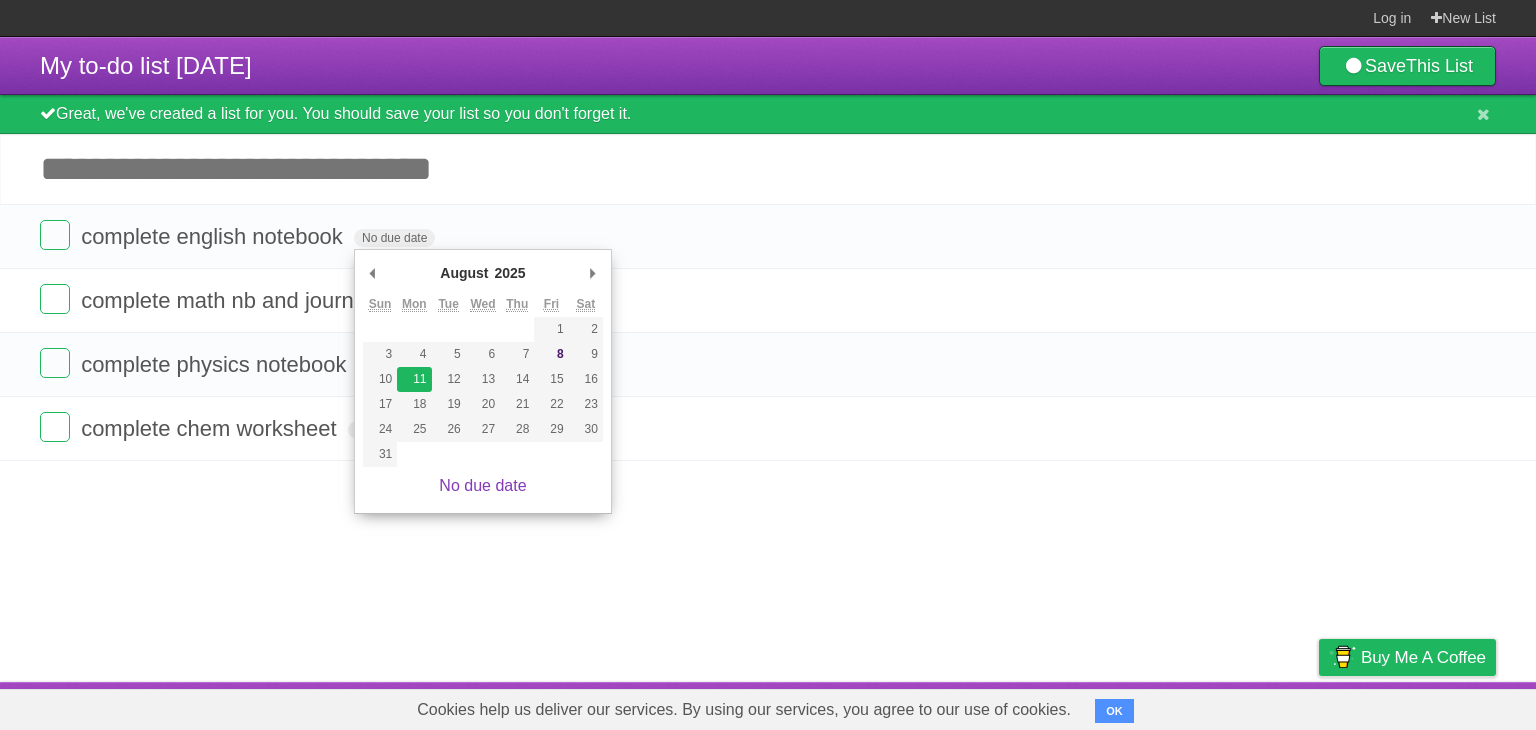 type on "Mon Aug 11 2025" 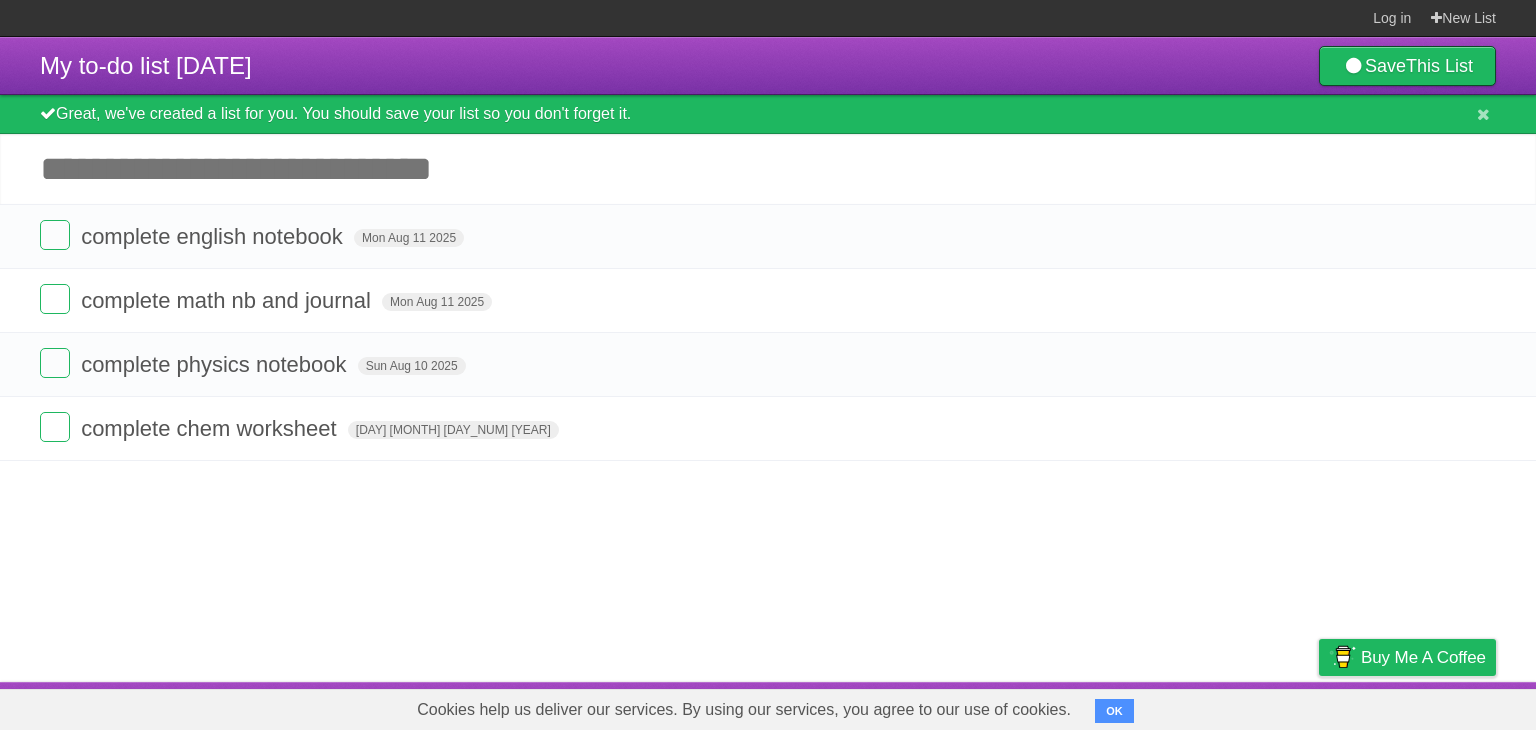 click on "Add another task" at bounding box center (768, 169) 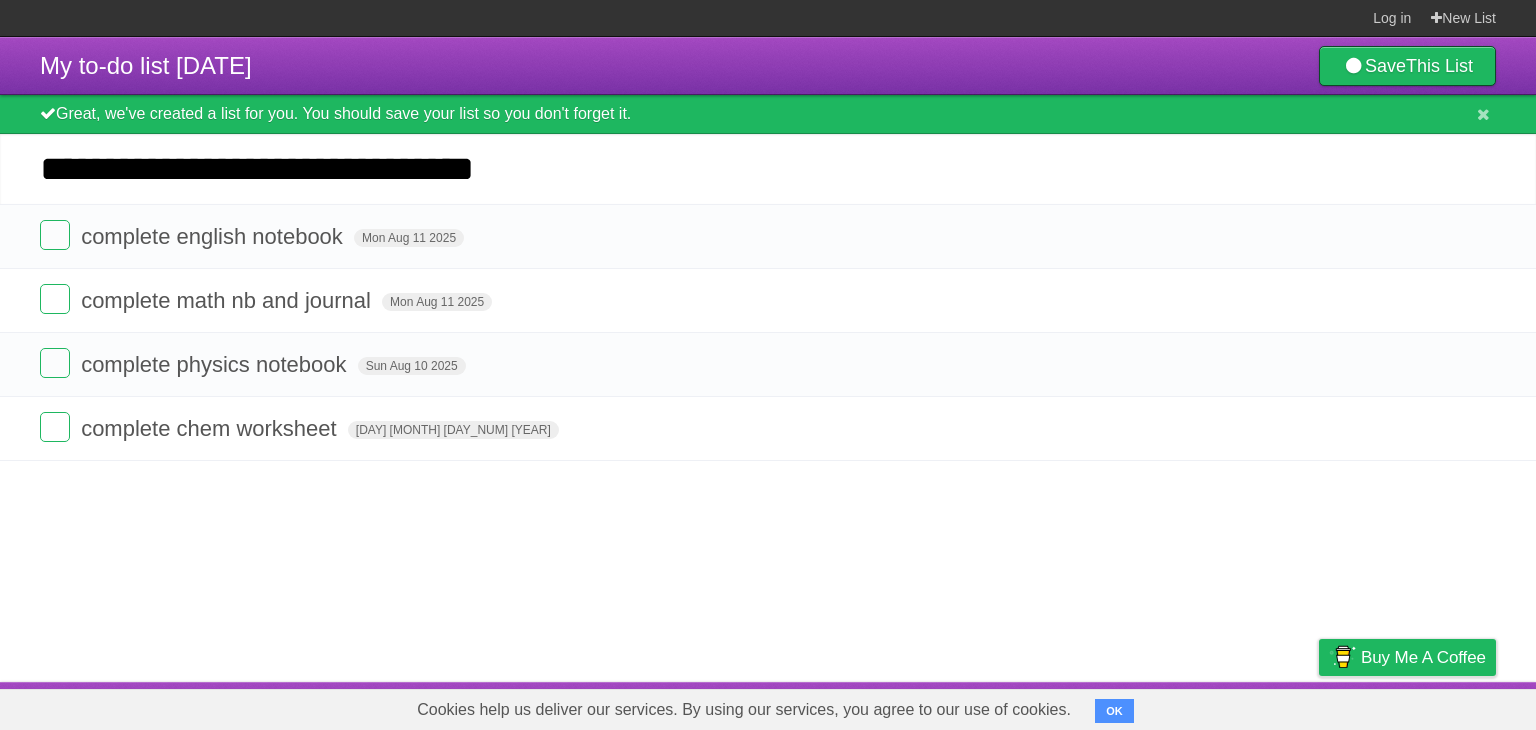 type on "**********" 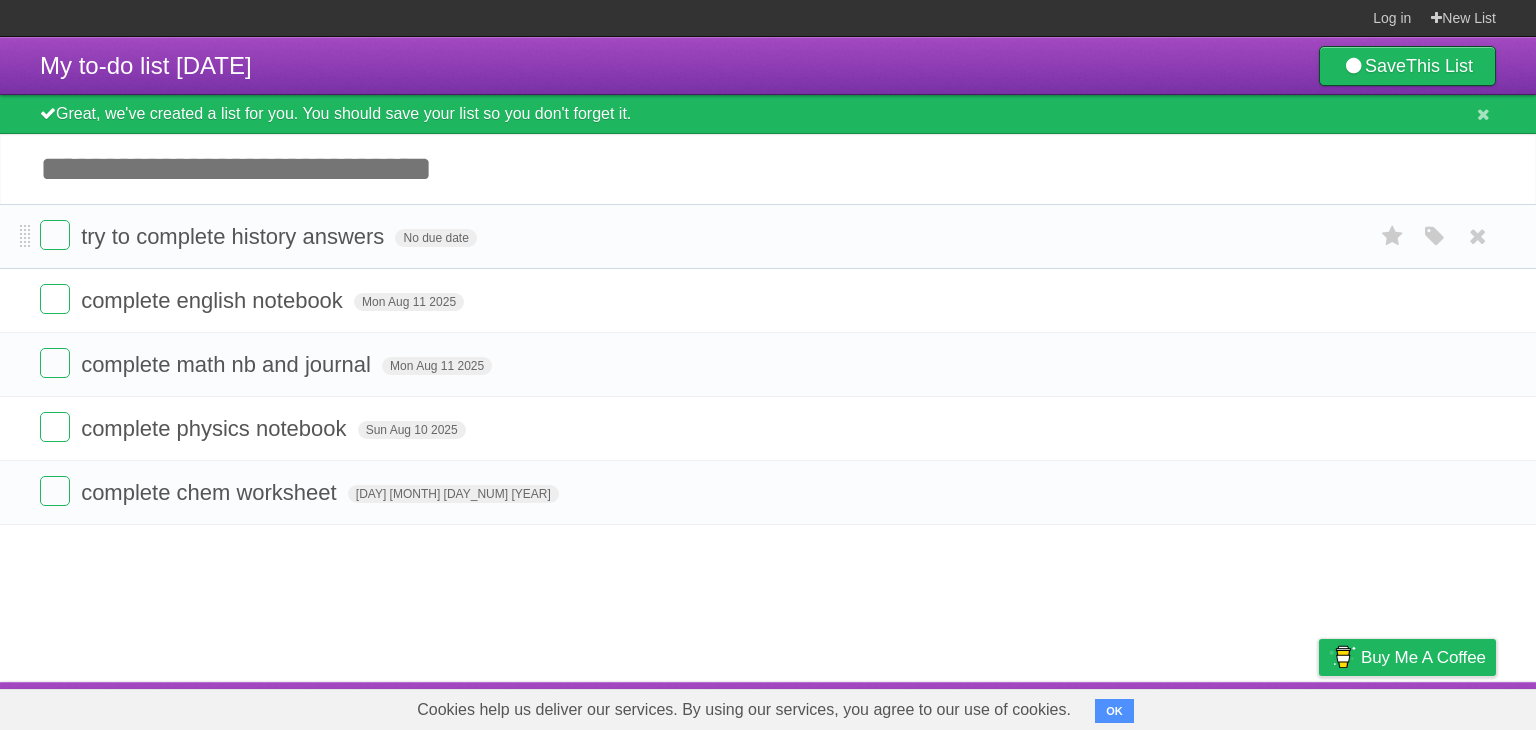 click on "try to complete history answers
No due date
White
Red
Blue
Green
Purple
Orange" at bounding box center (768, 236) 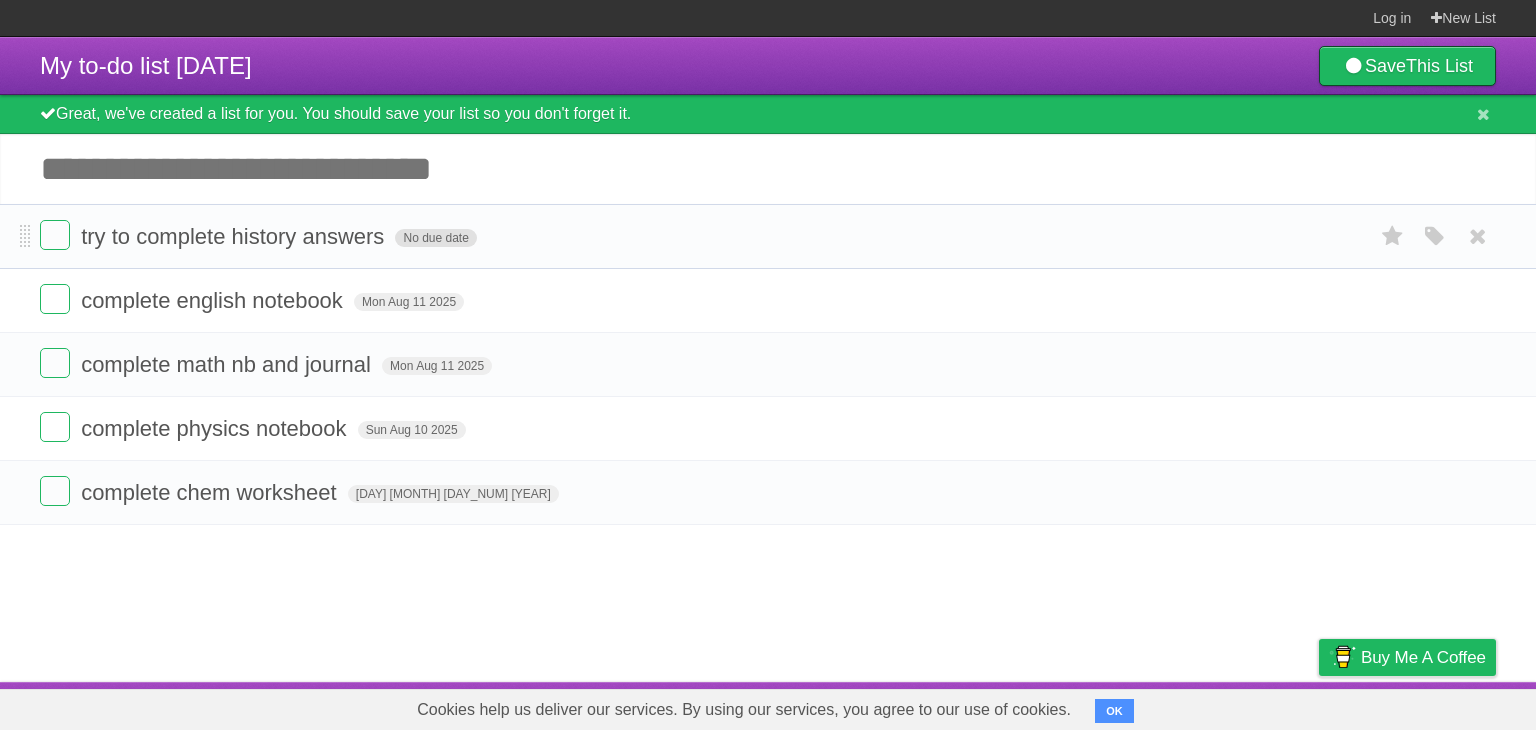 click on "No due date" at bounding box center [435, 238] 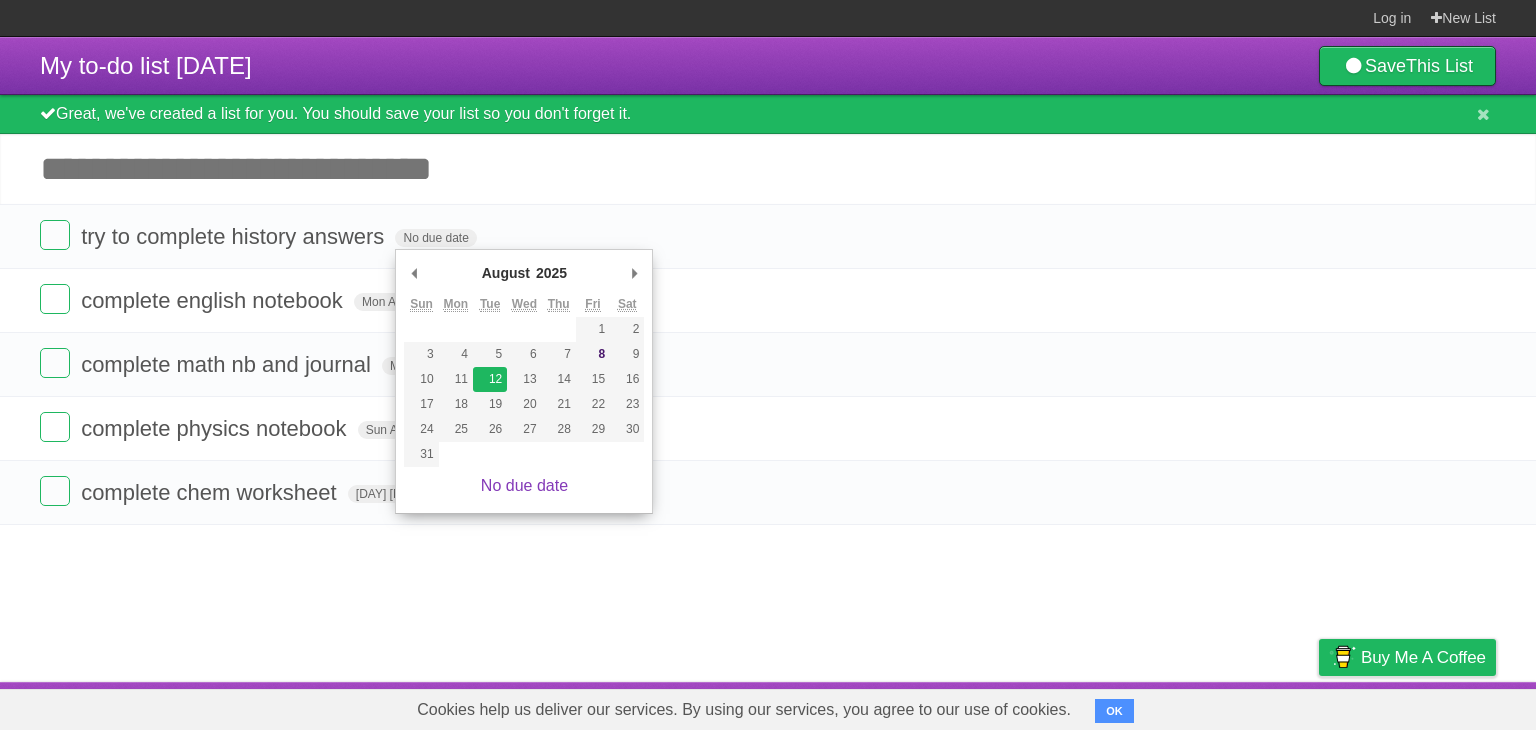 type on "Tue Aug 12 2025" 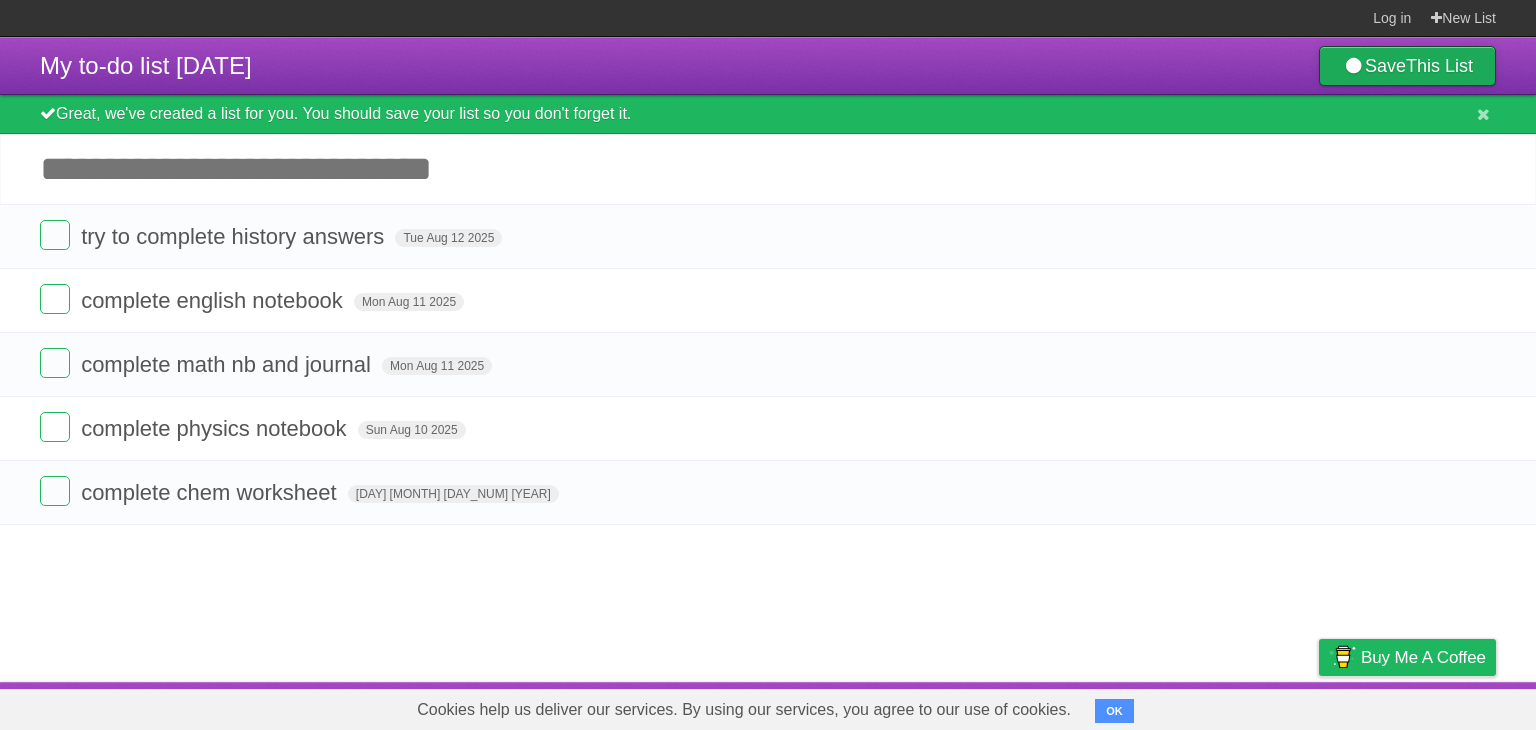 click on "This List" at bounding box center (1439, 66) 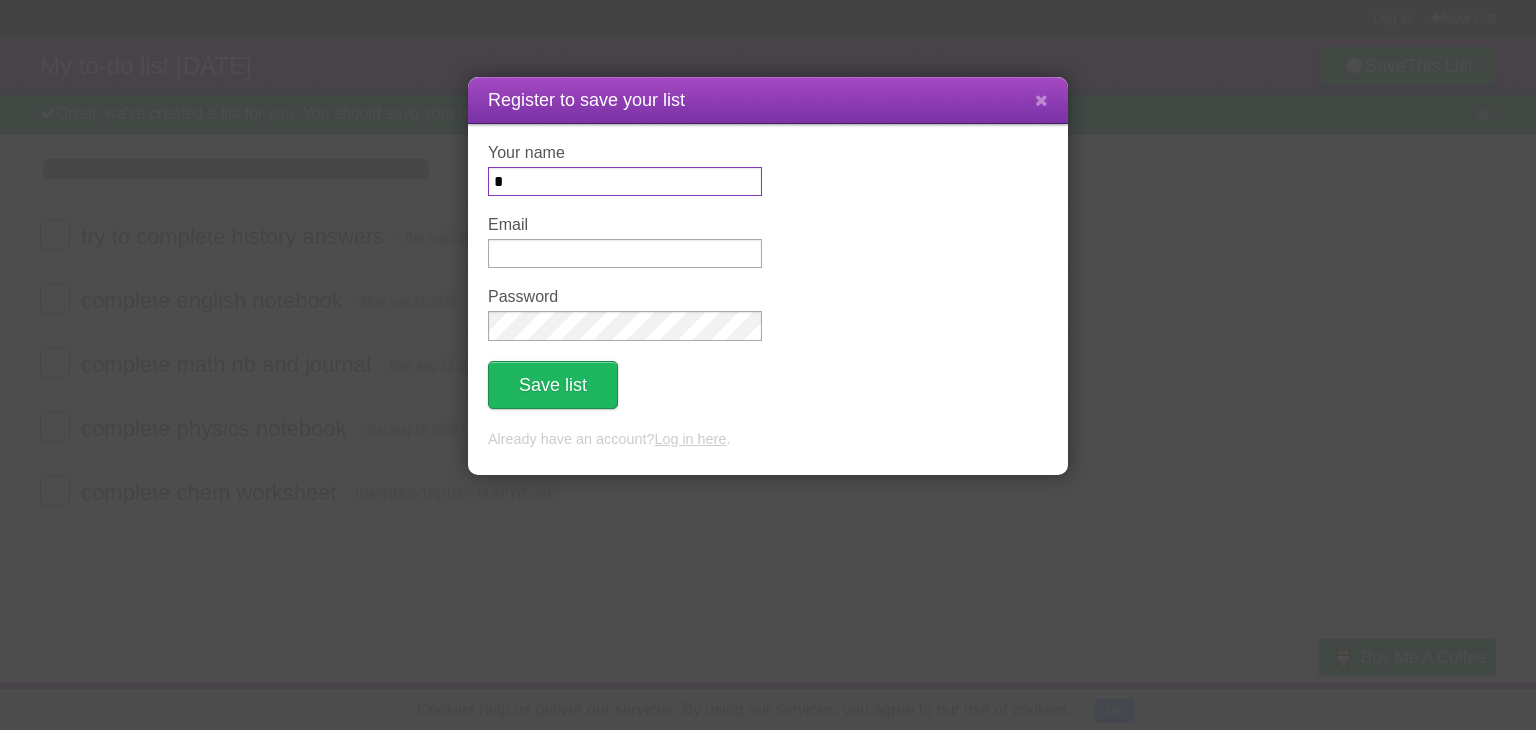 type on "*" 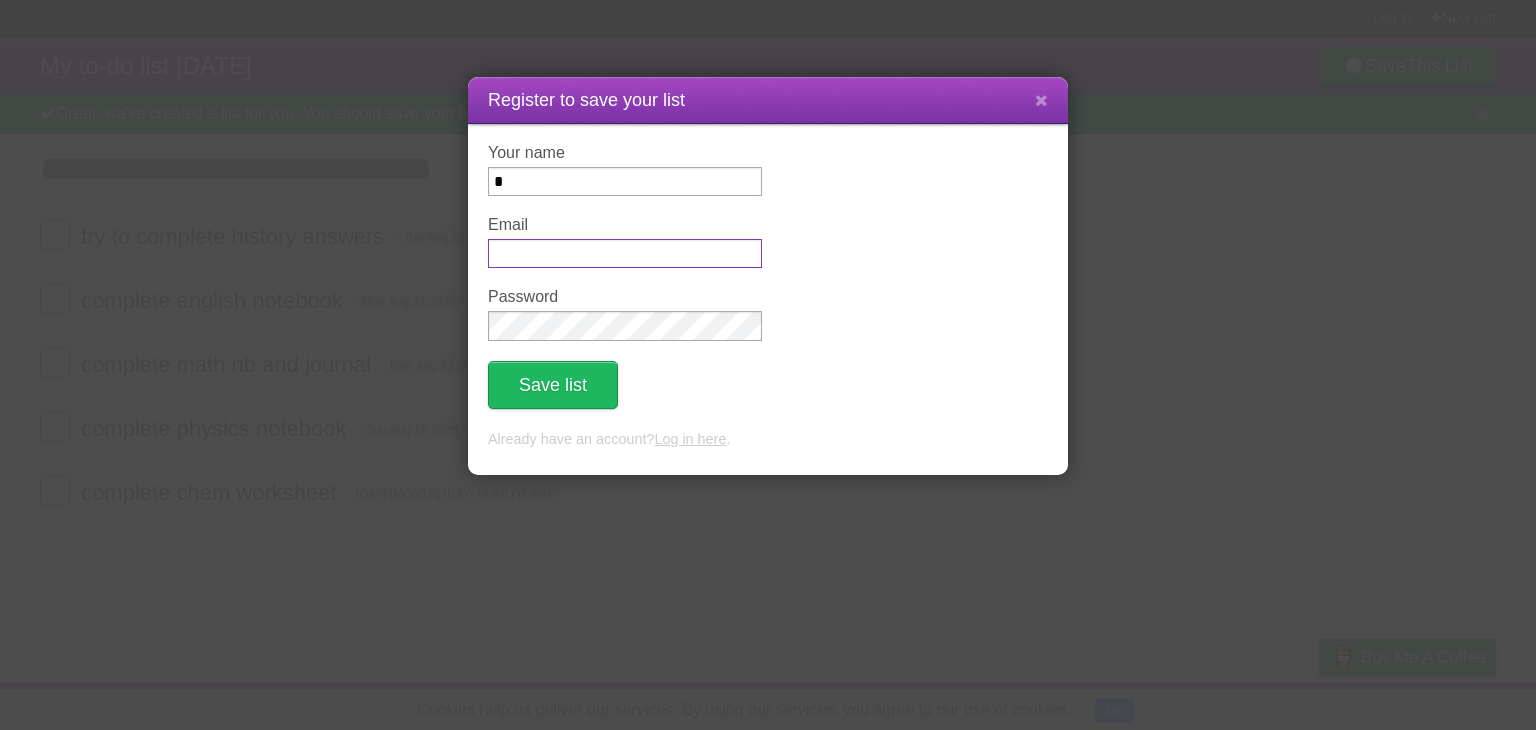 click on "Email" at bounding box center (625, 253) 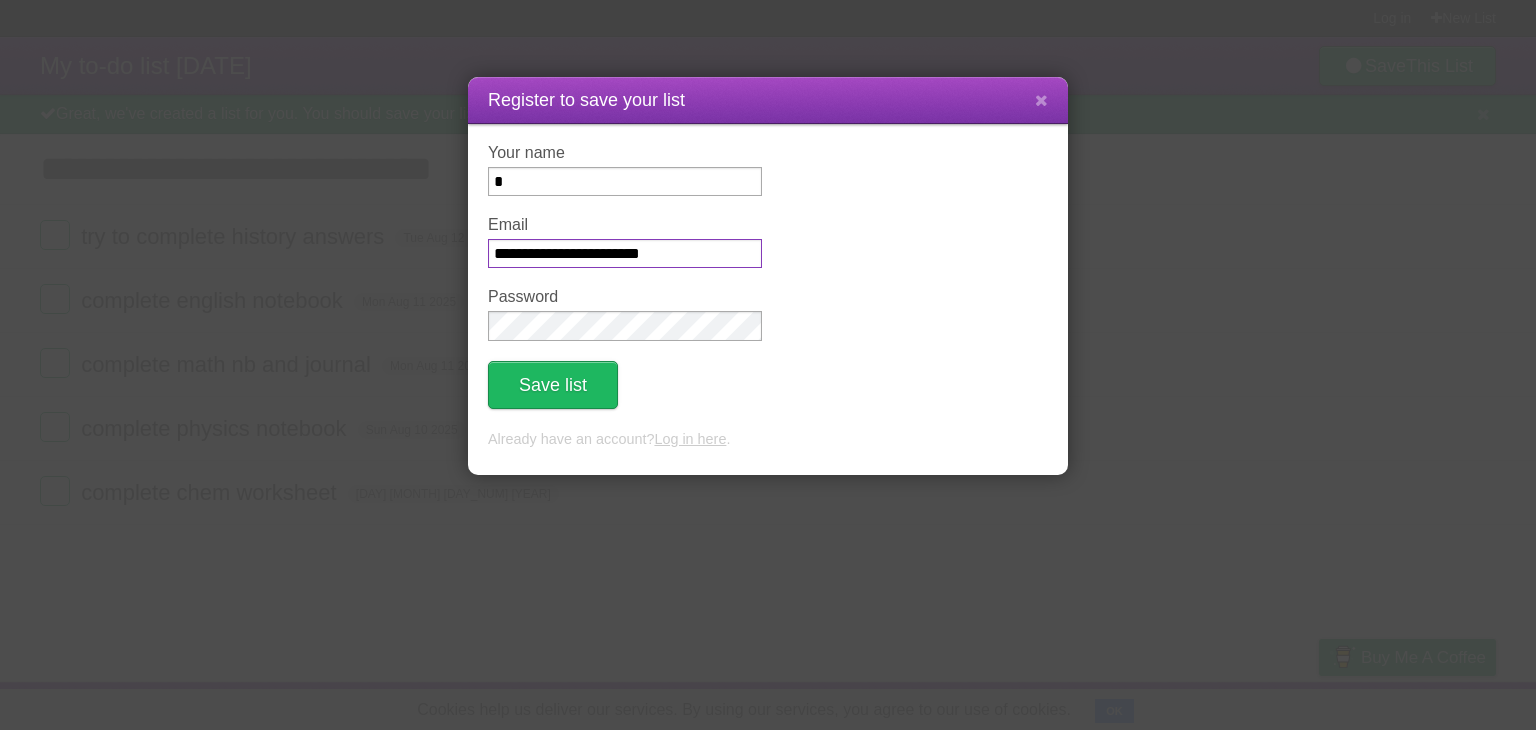 type on "**********" 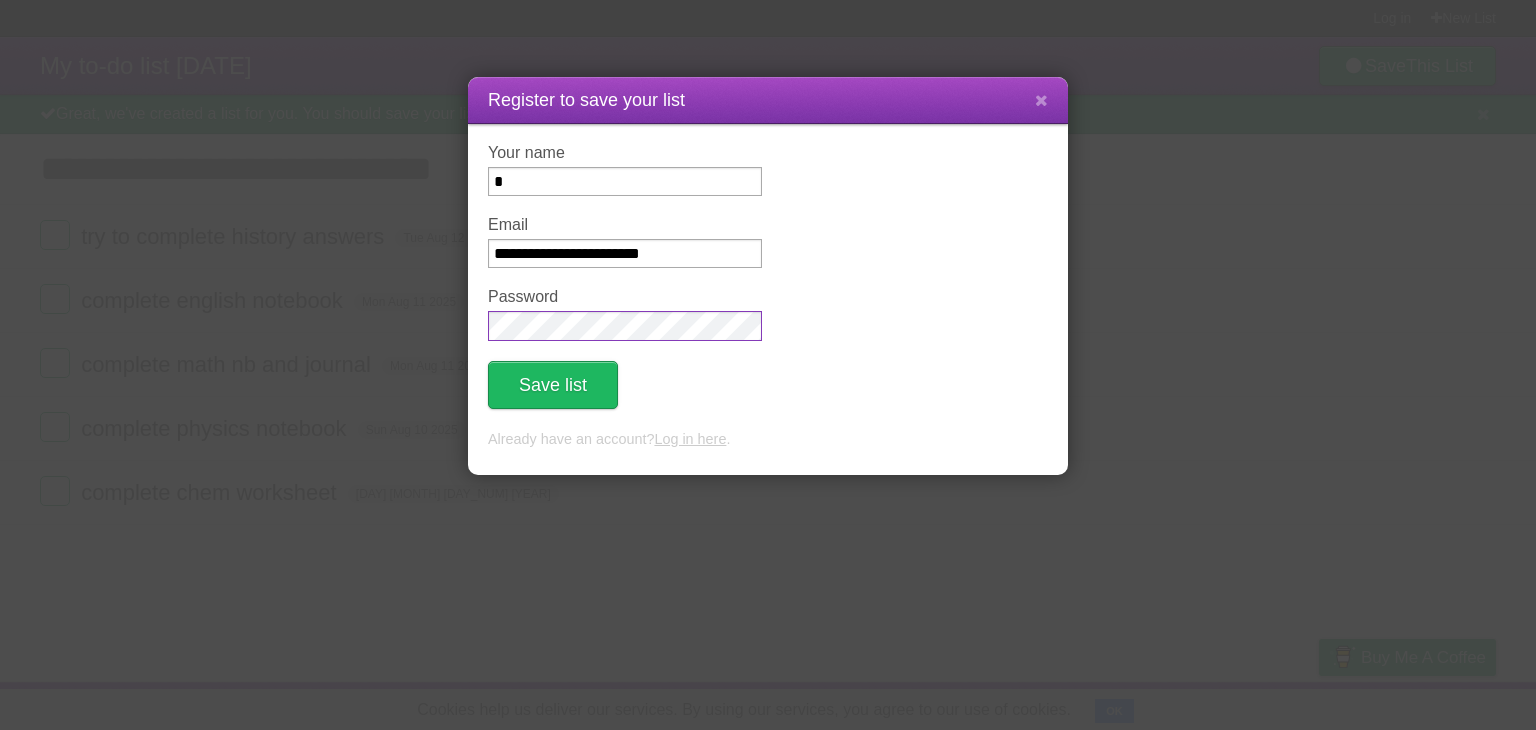 click on "Save list" at bounding box center [553, 385] 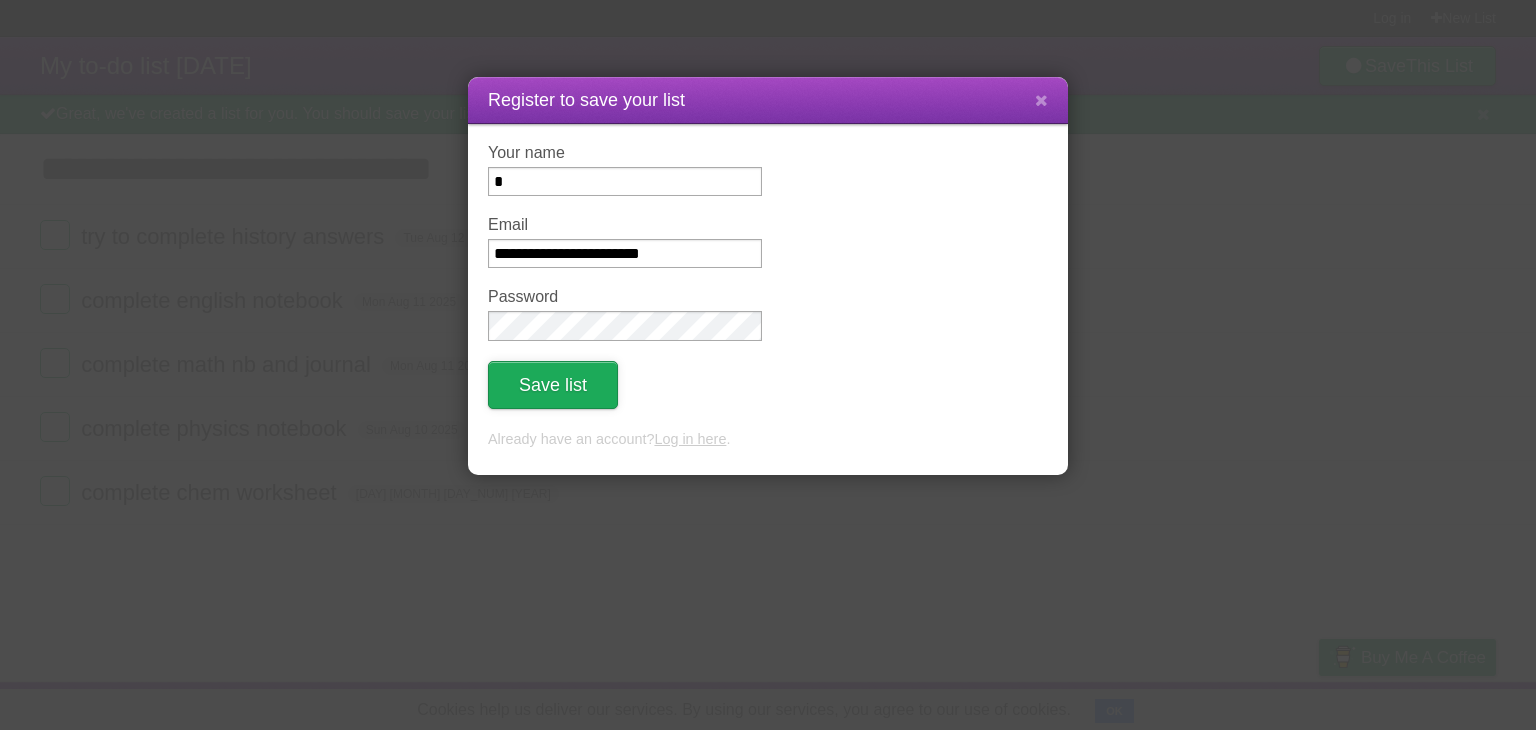 click on "Save list" at bounding box center [553, 385] 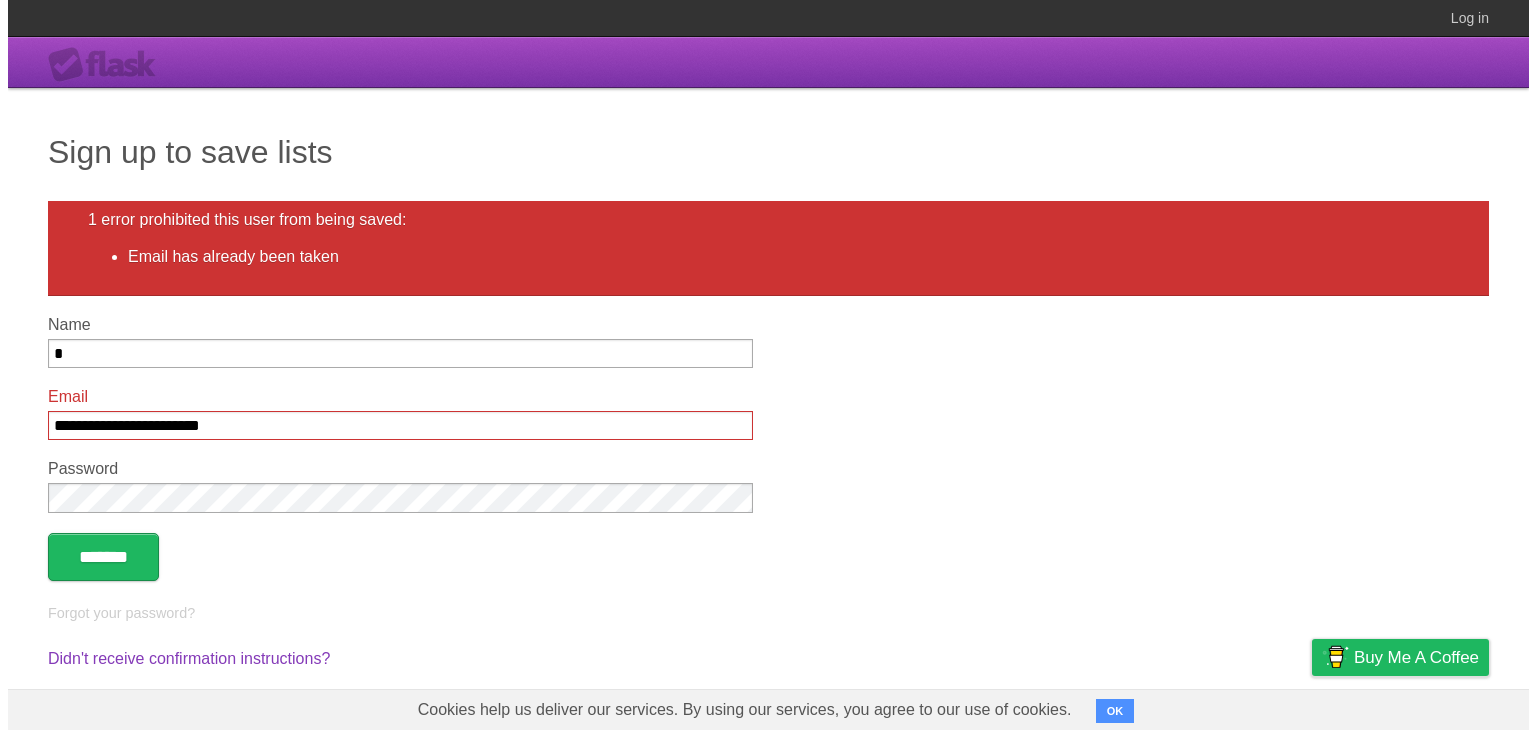 scroll, scrollTop: 0, scrollLeft: 0, axis: both 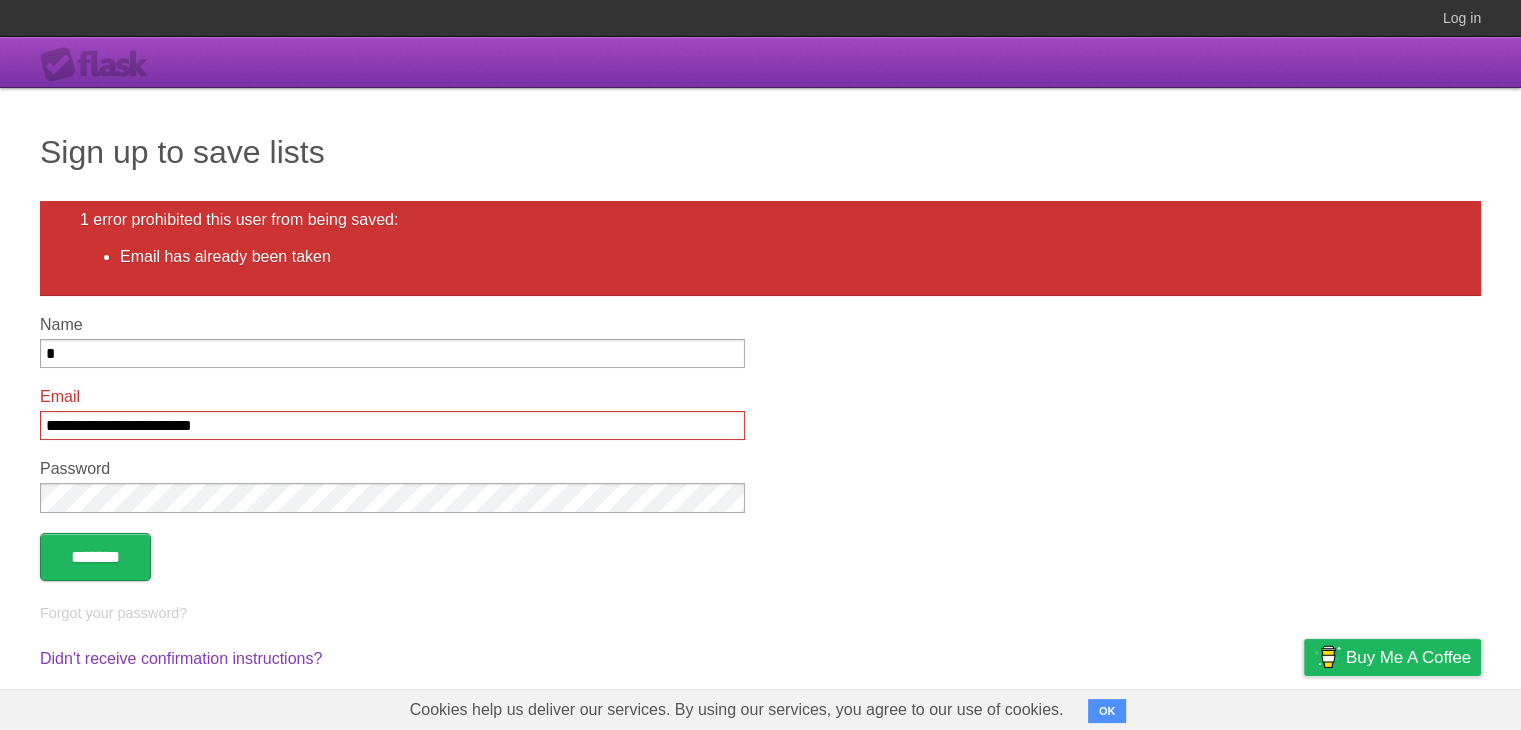 click on "**********" at bounding box center [392, 425] 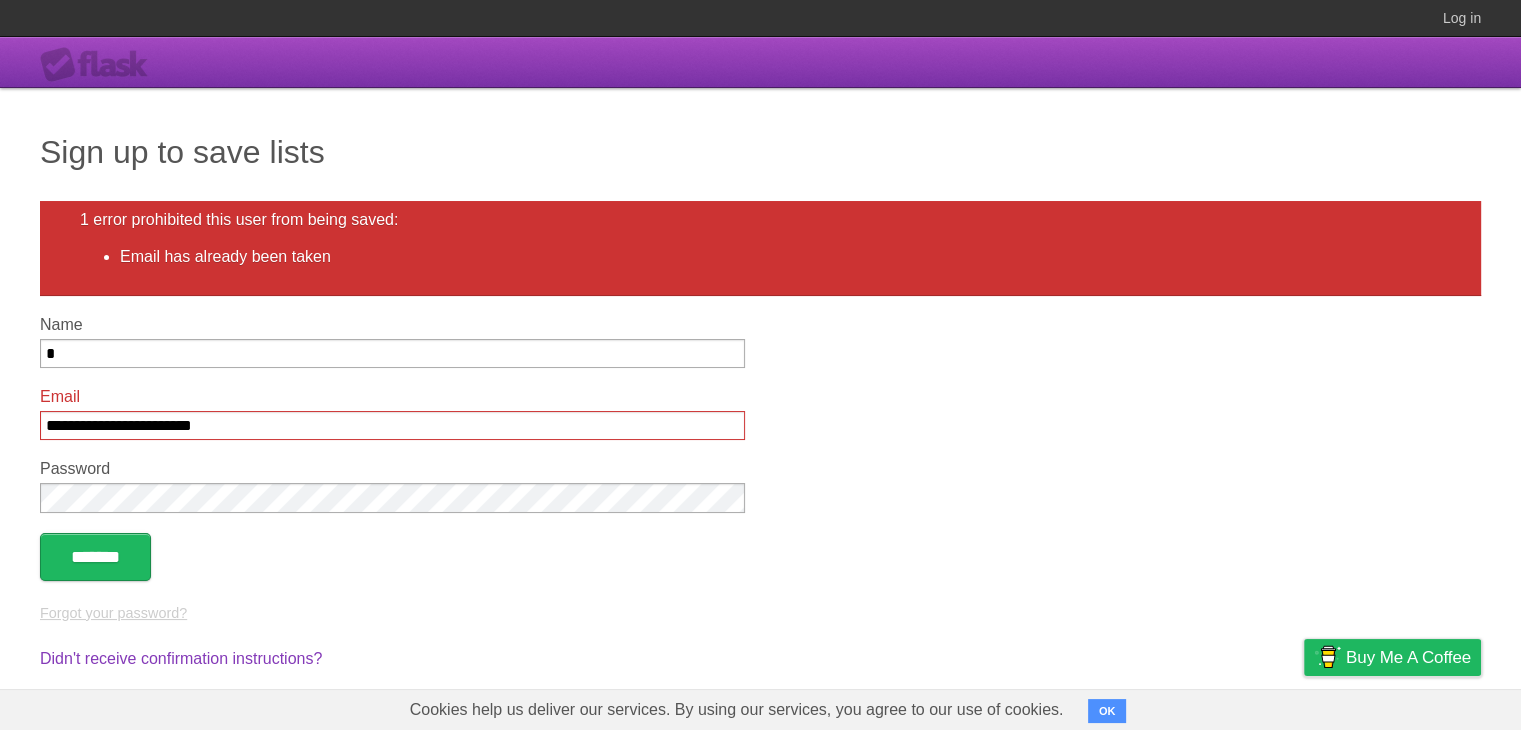 click on "Forgot your password?" at bounding box center (113, 613) 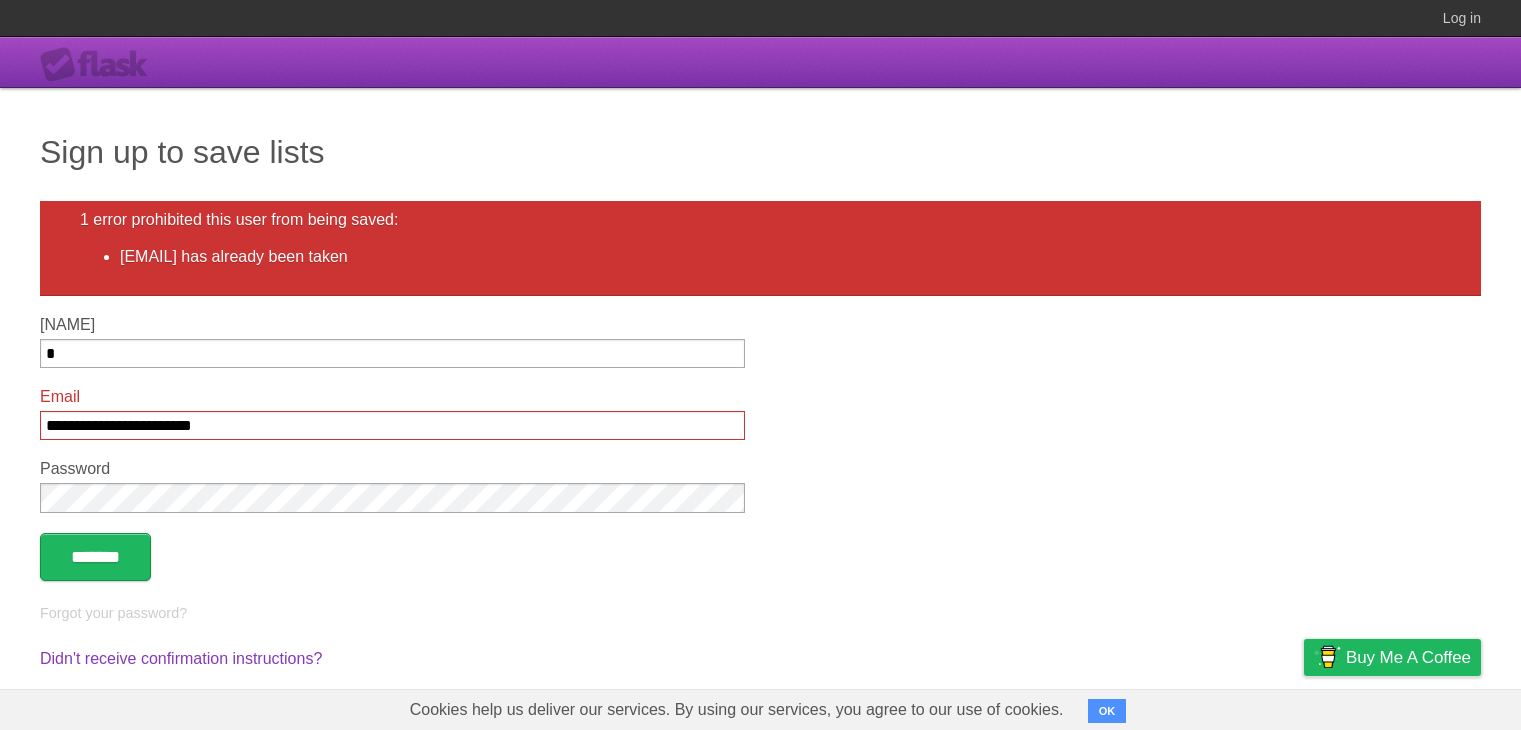 scroll, scrollTop: 0, scrollLeft: 0, axis: both 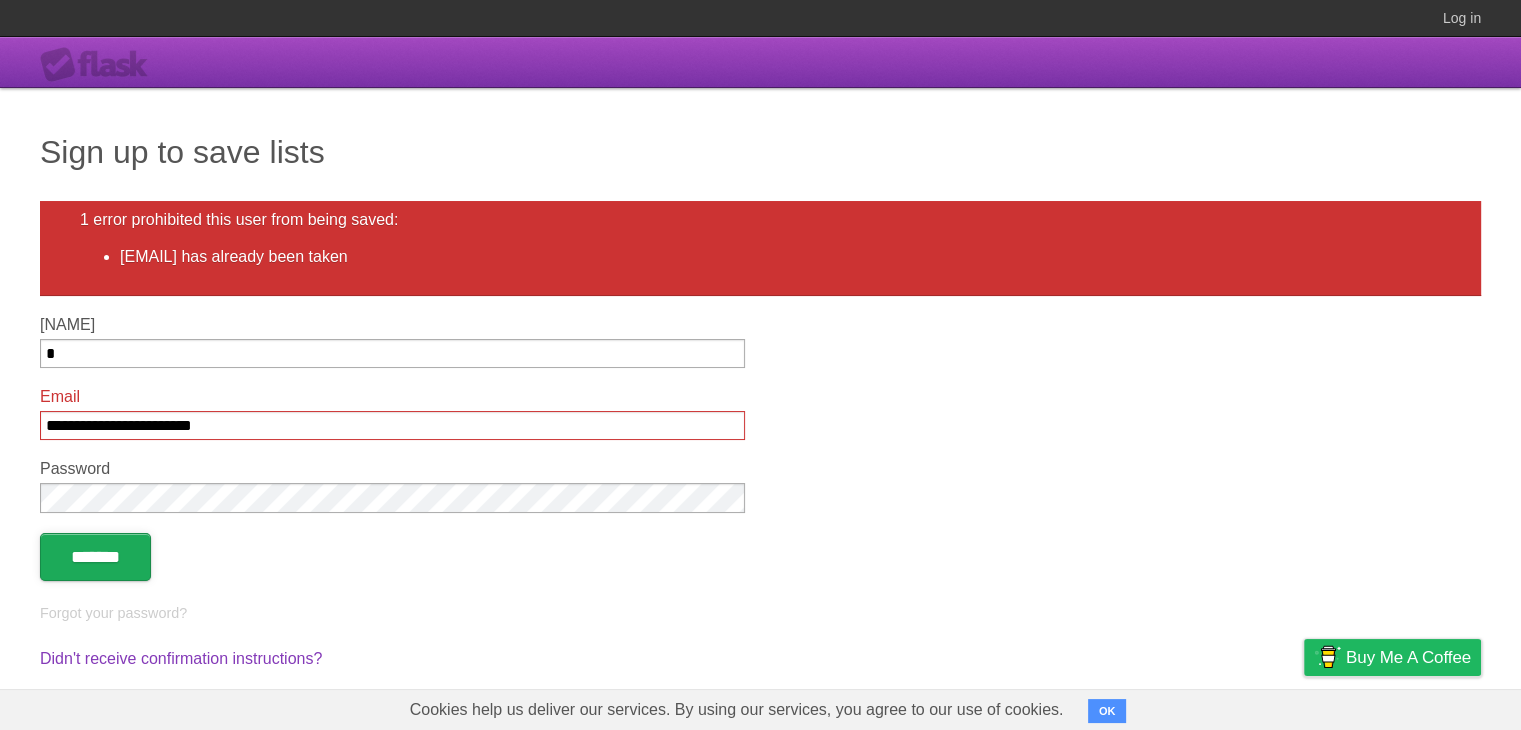 click on "*******" at bounding box center (95, 557) 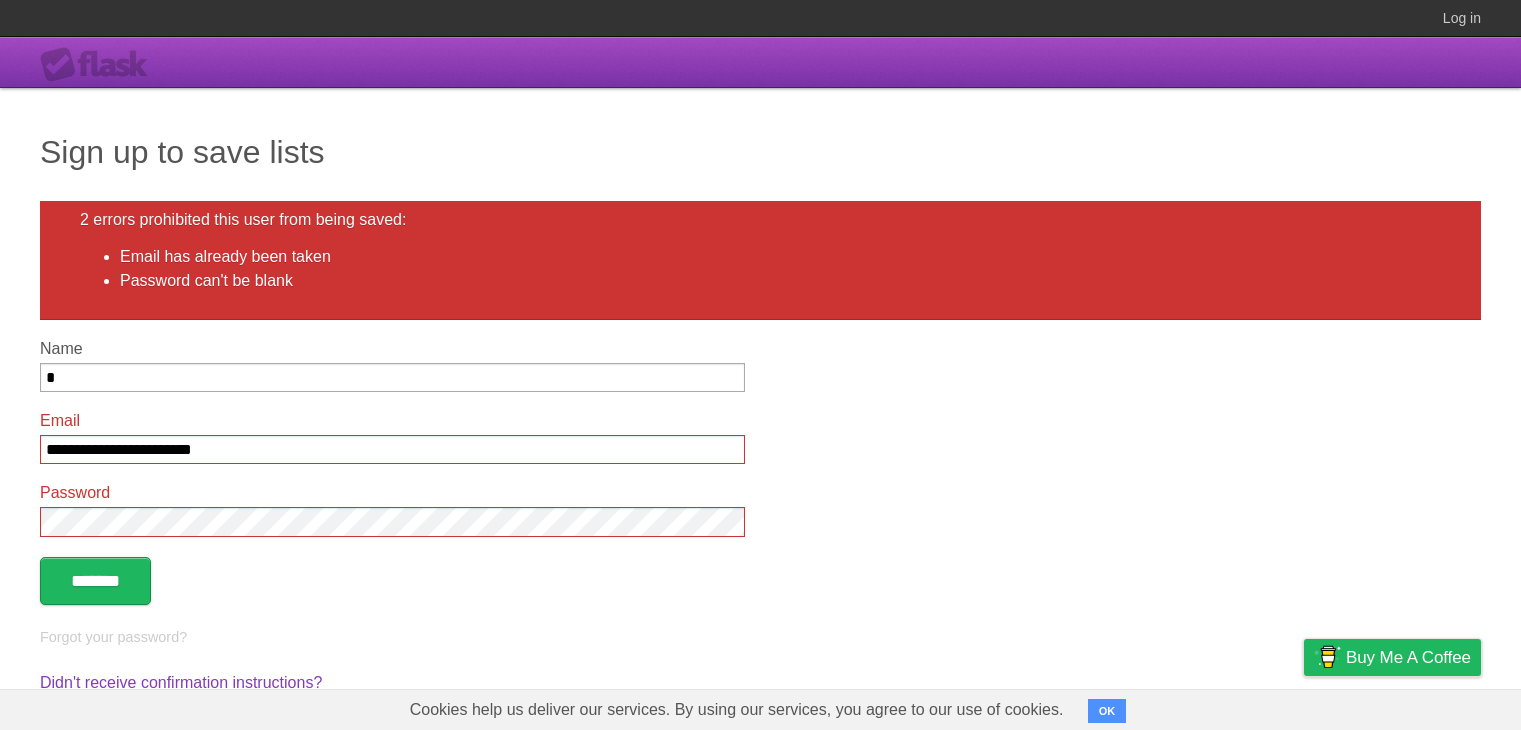 scroll, scrollTop: 0, scrollLeft: 0, axis: both 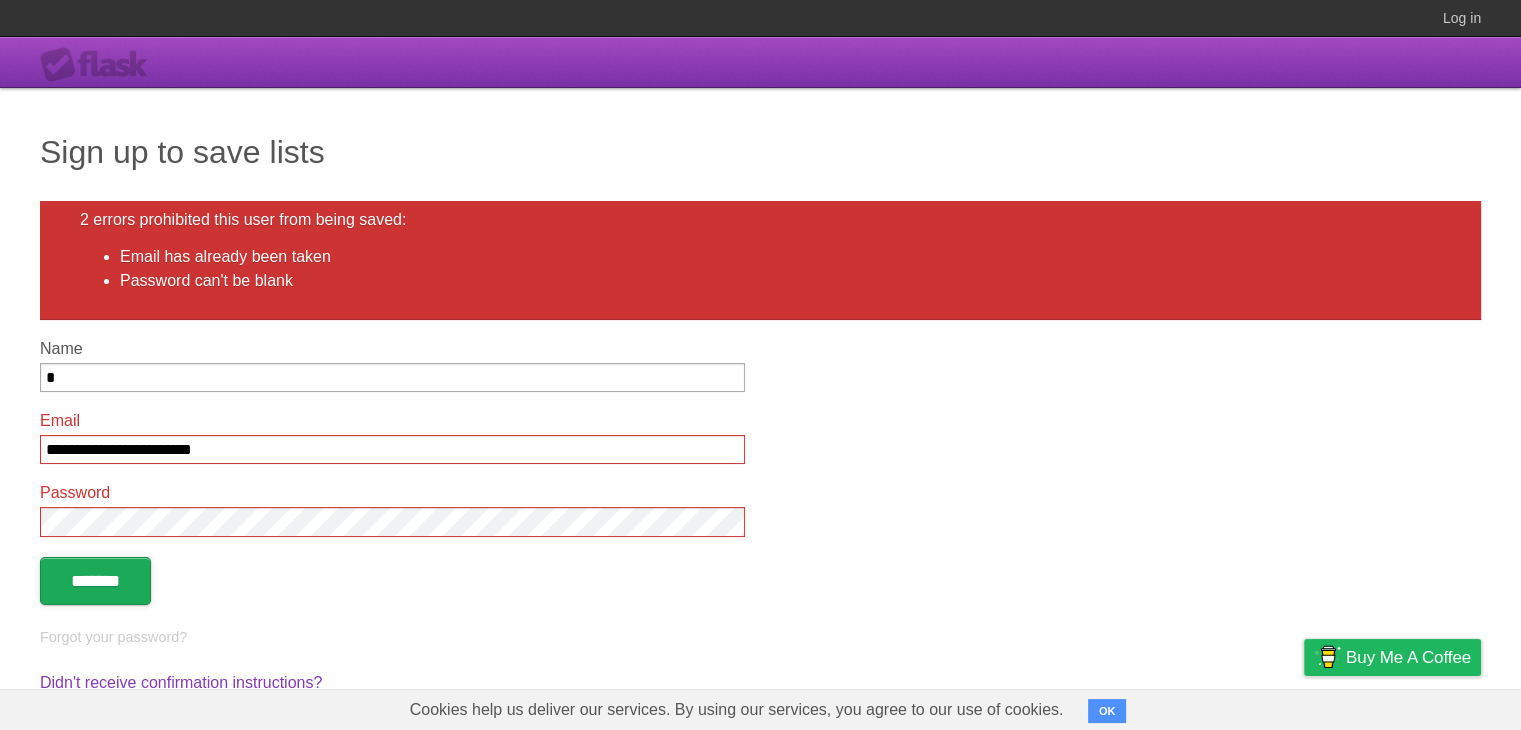 click on "*******" at bounding box center (95, 581) 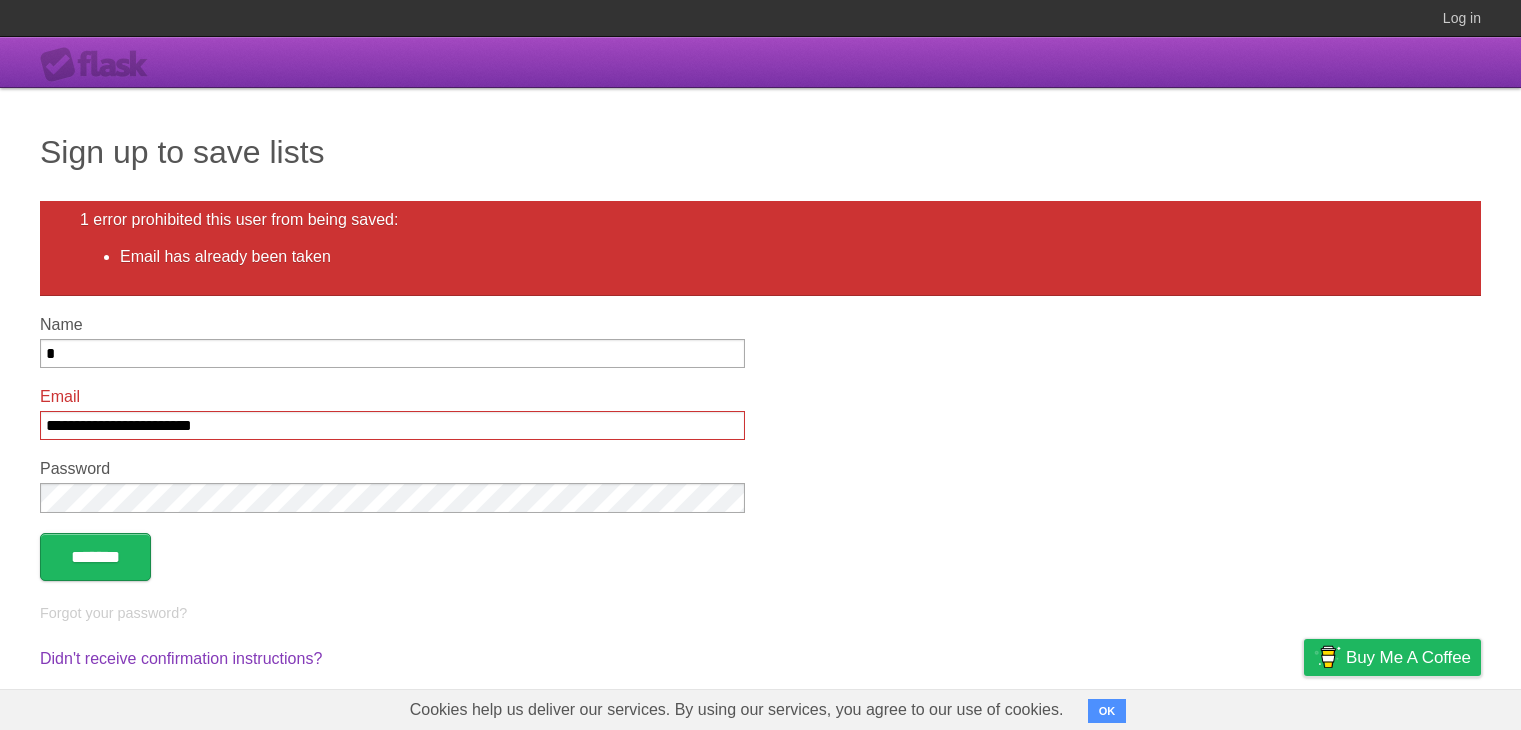 scroll, scrollTop: 0, scrollLeft: 0, axis: both 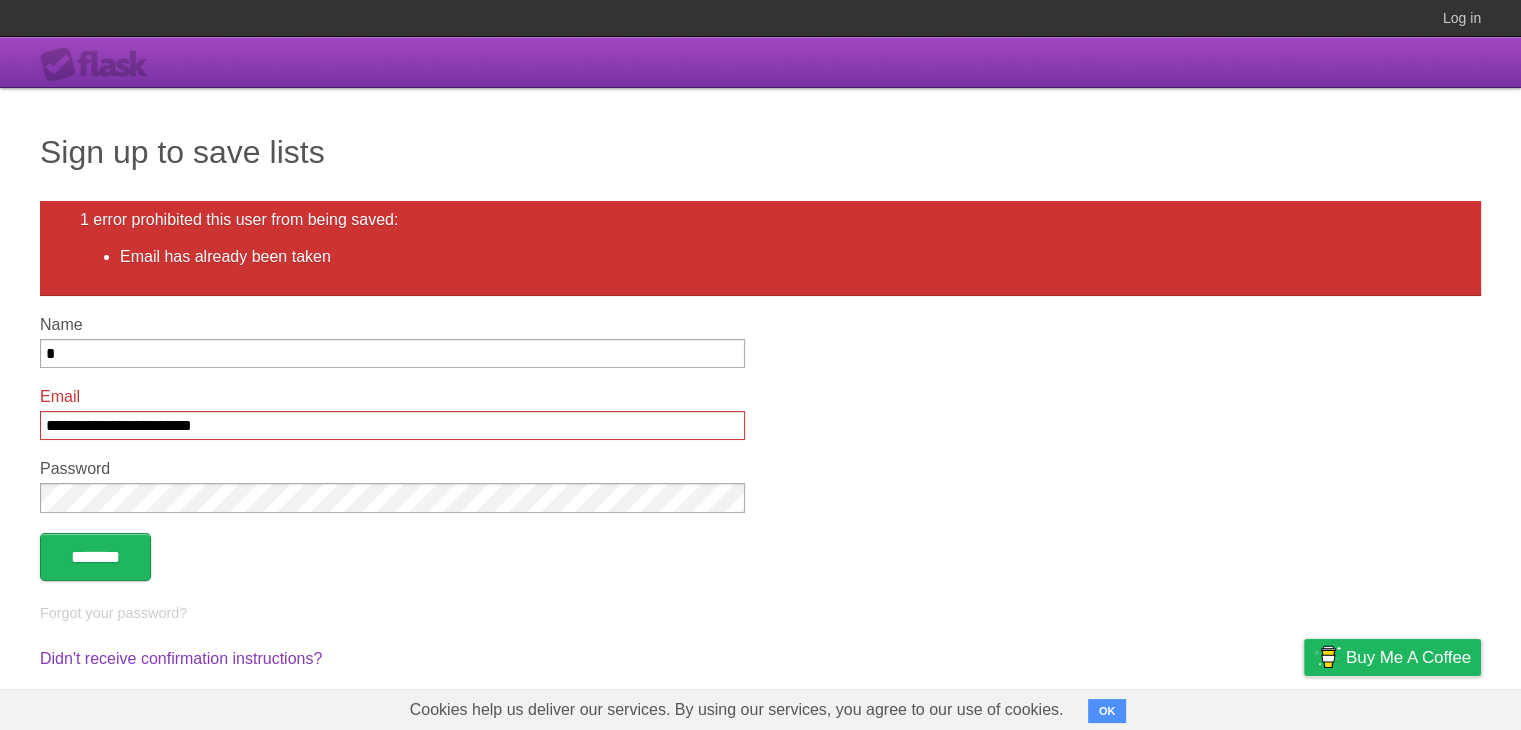 click on "**********" at bounding box center [392, 425] 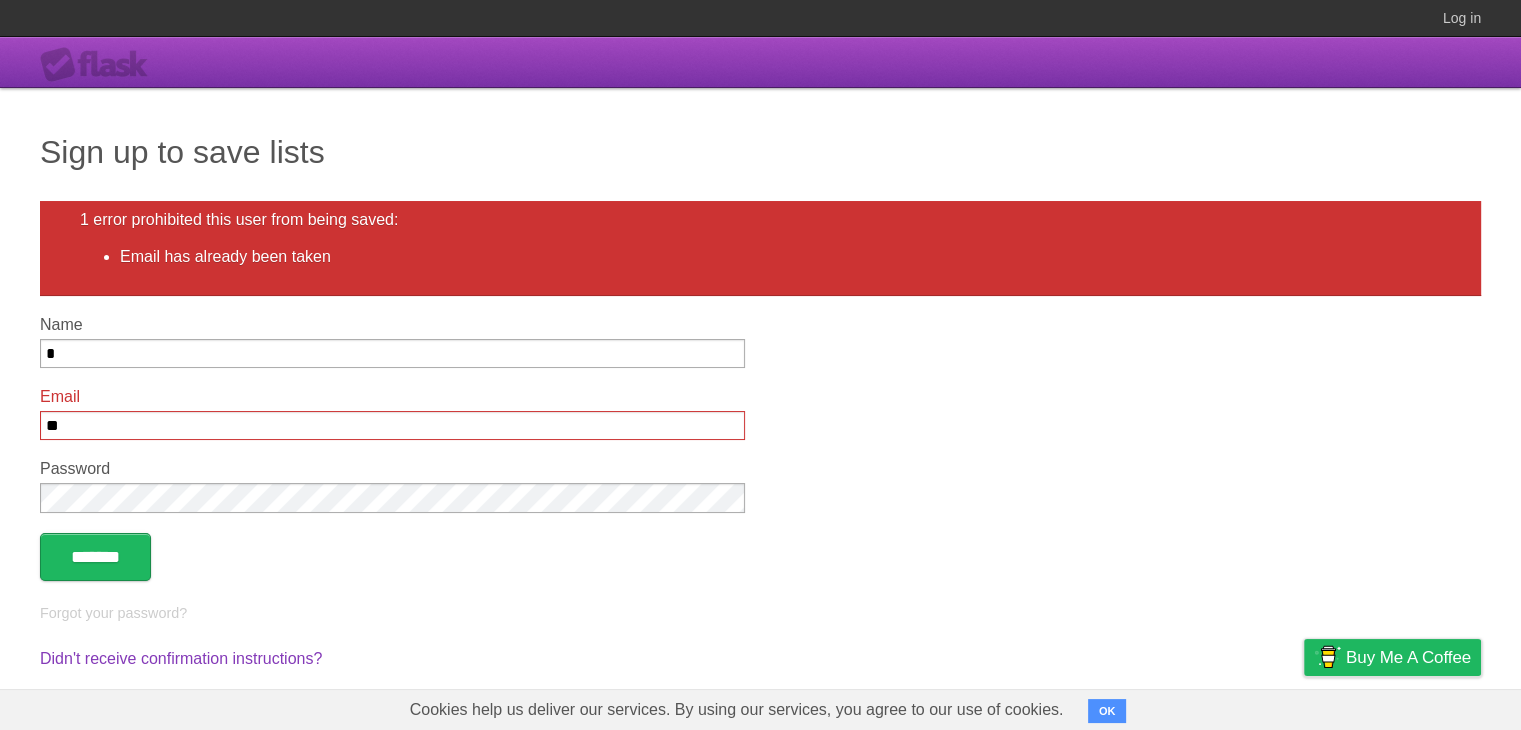 type on "*" 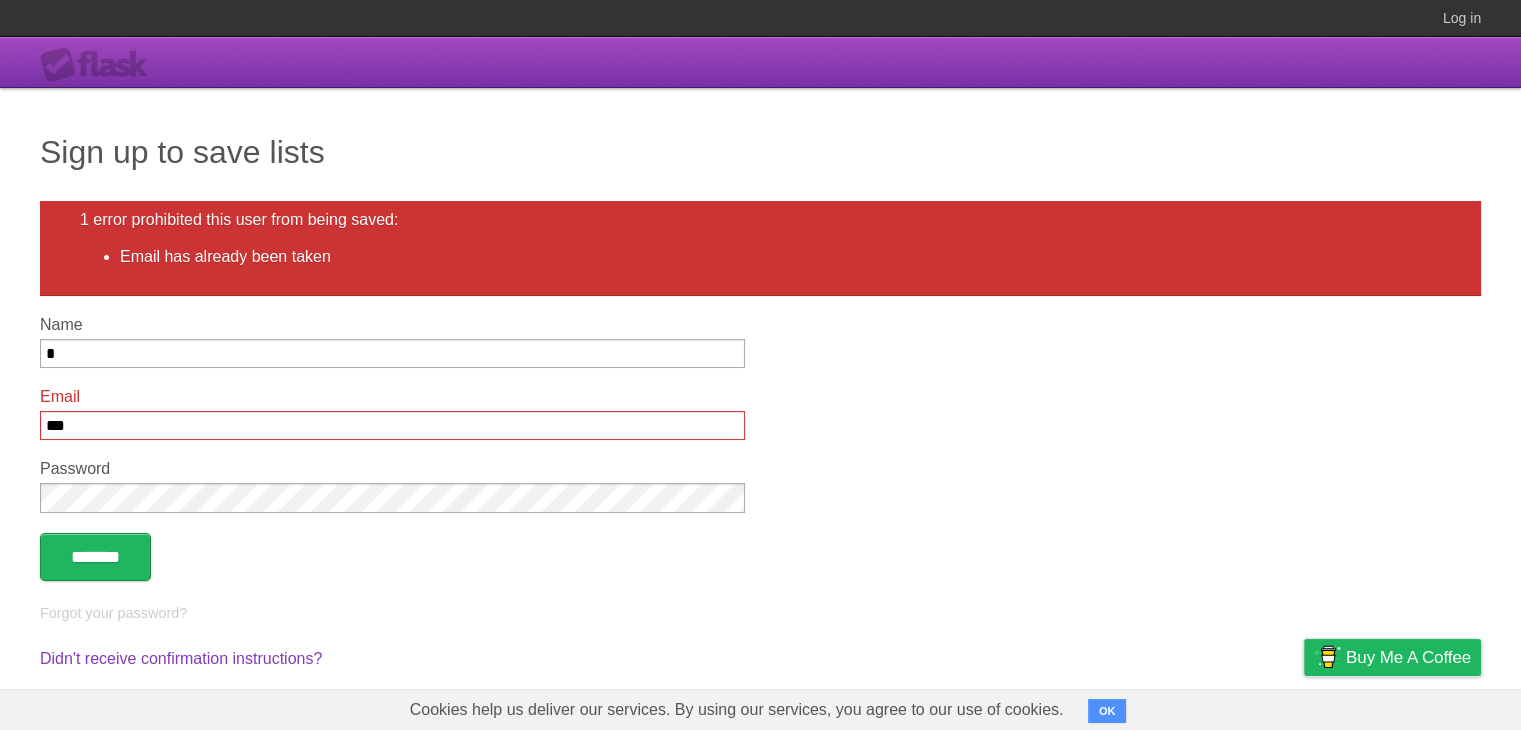 type on "**********" 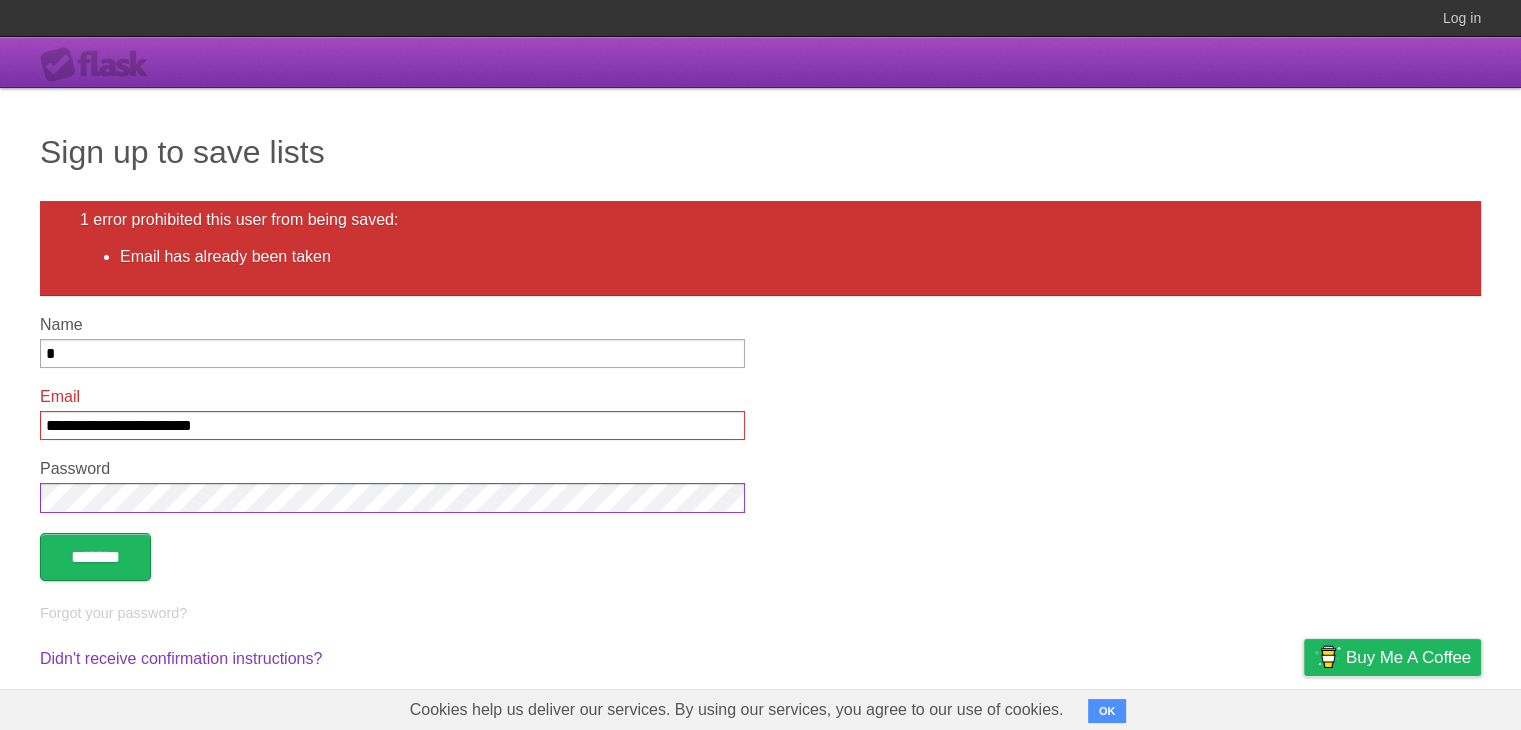 click on "*******" at bounding box center [95, 557] 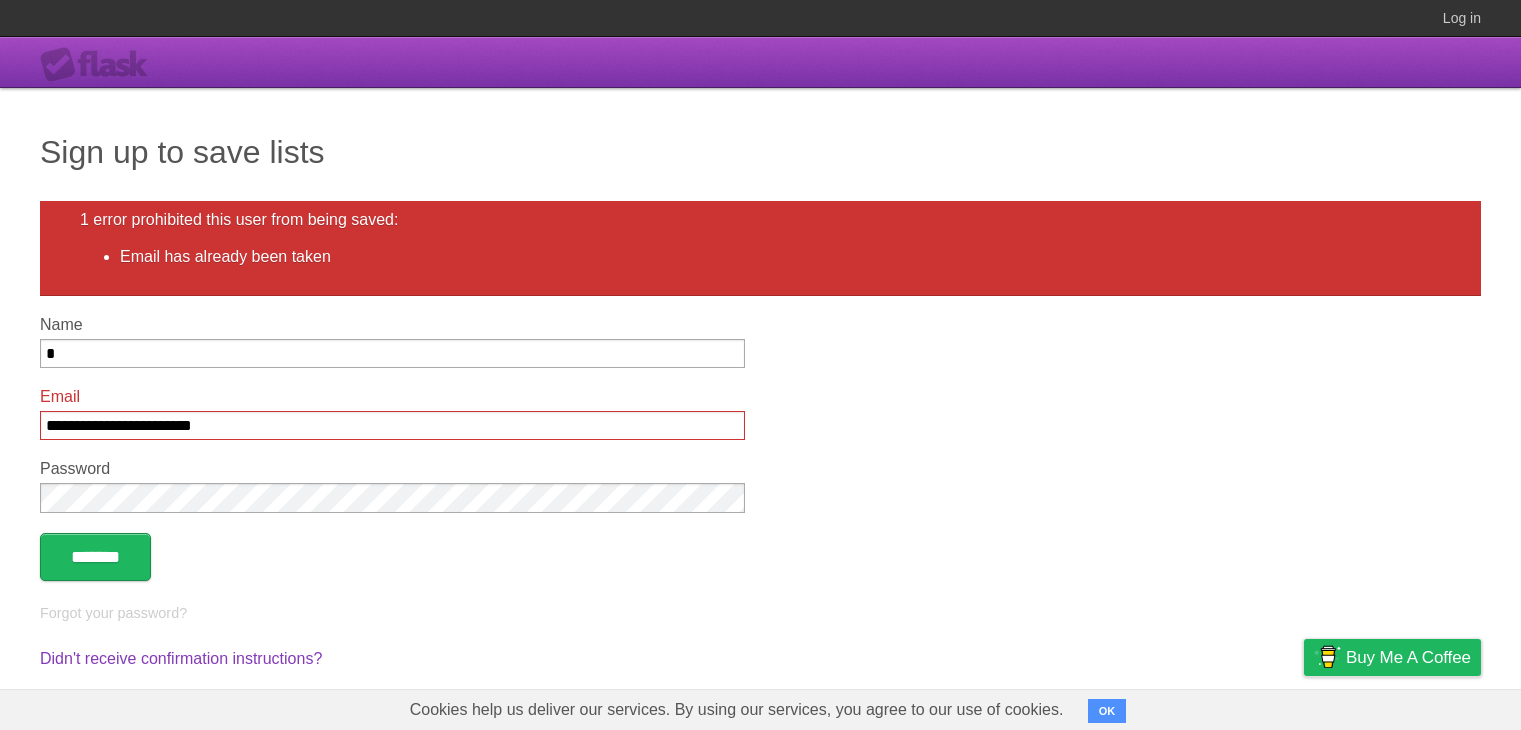 scroll, scrollTop: 0, scrollLeft: 0, axis: both 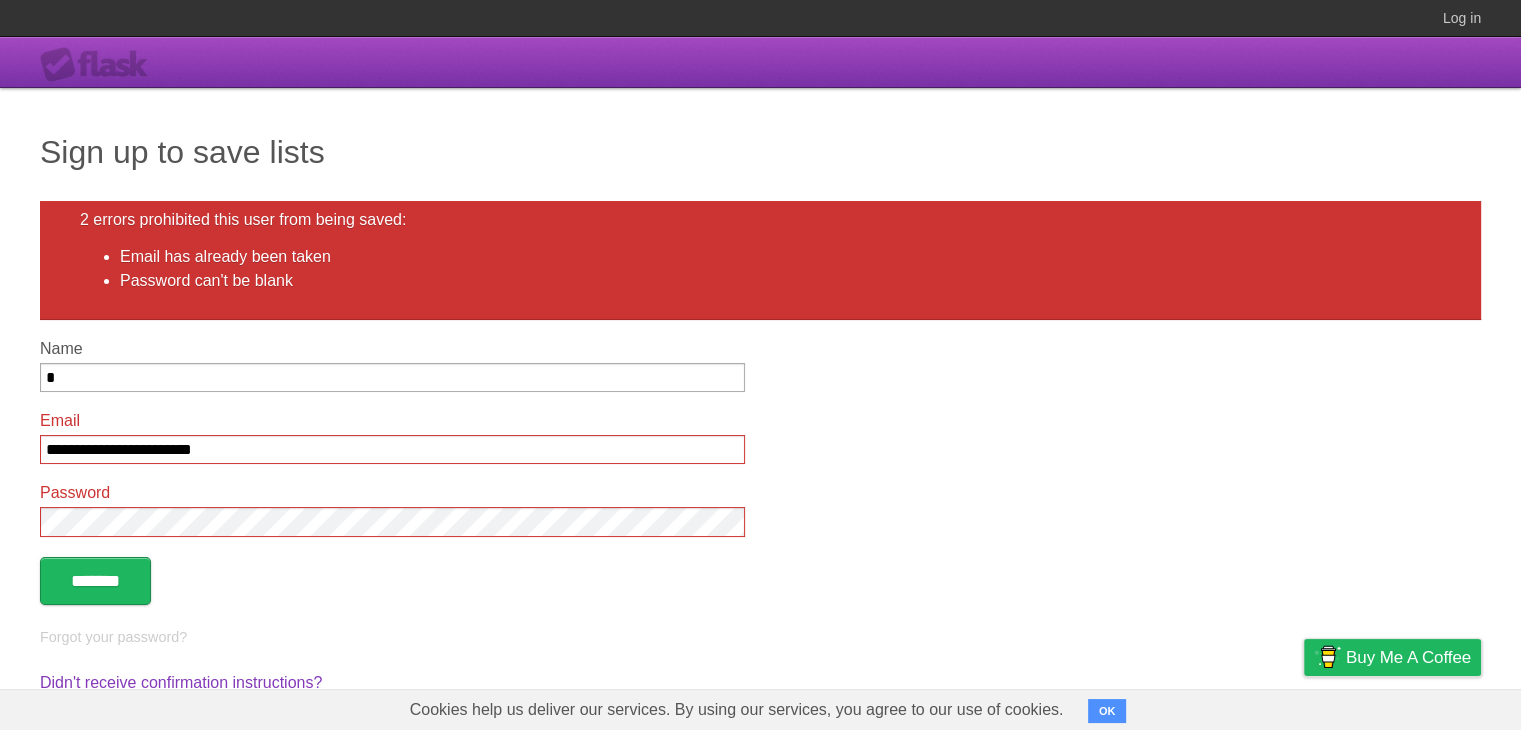 click on "*******" at bounding box center (95, 581) 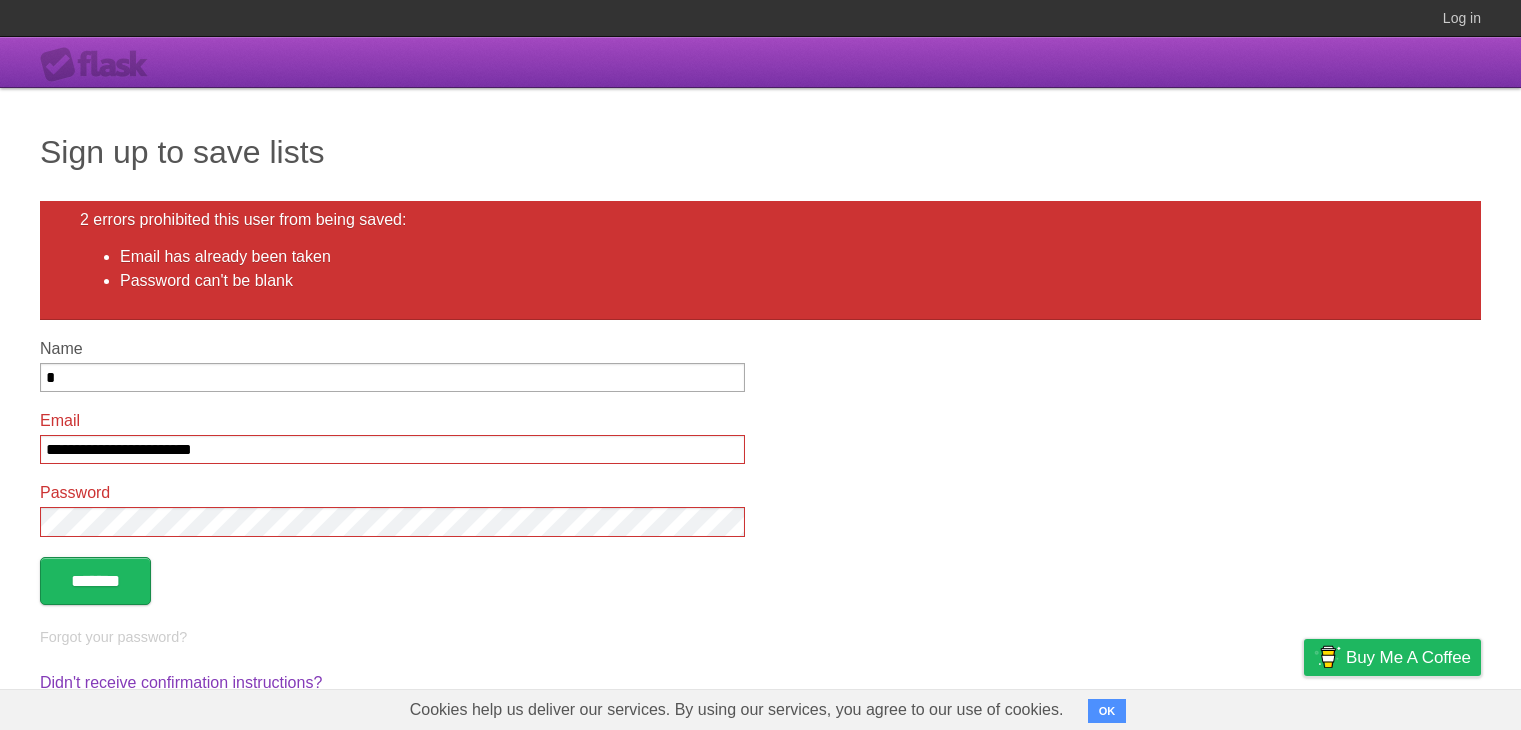 scroll, scrollTop: 0, scrollLeft: 0, axis: both 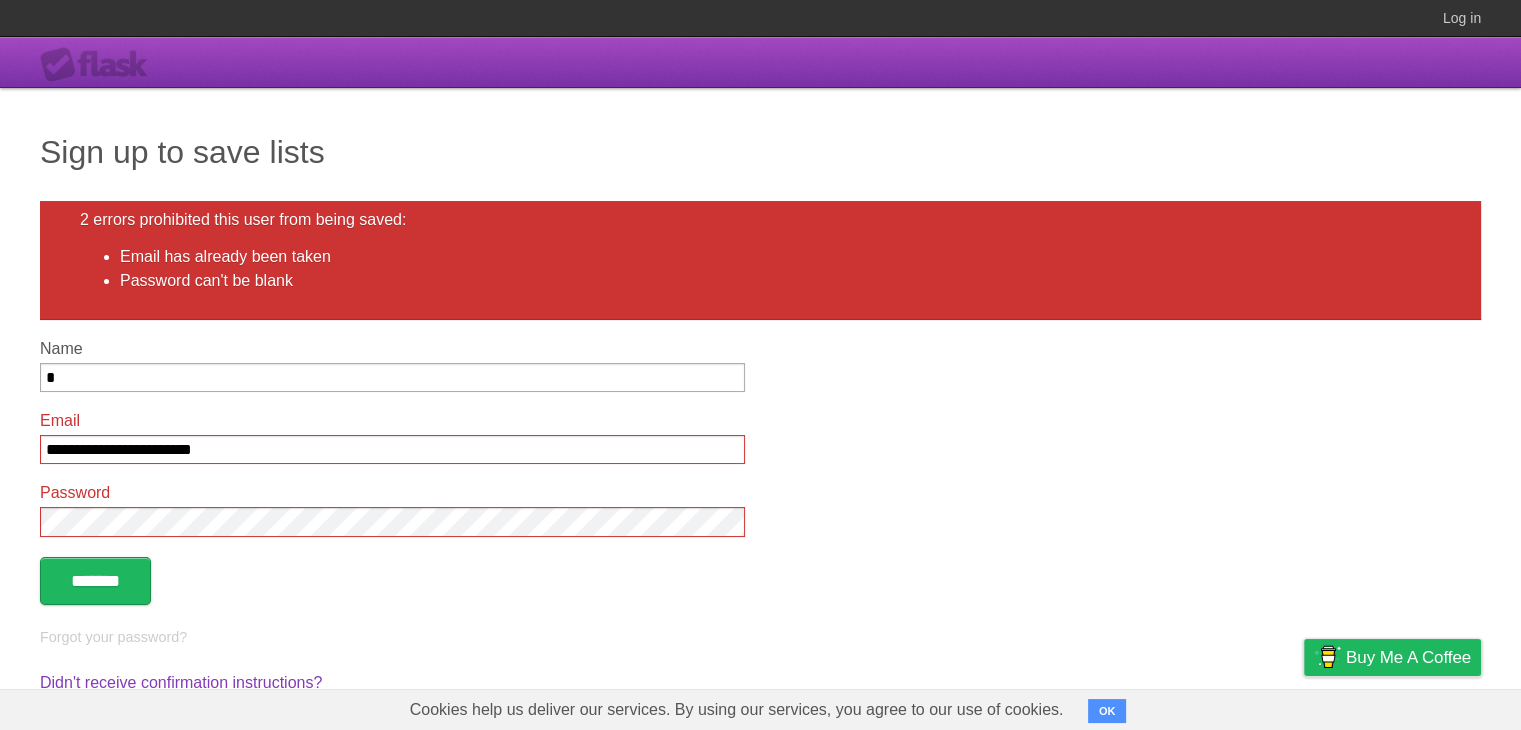 click on "*******" at bounding box center (95, 581) 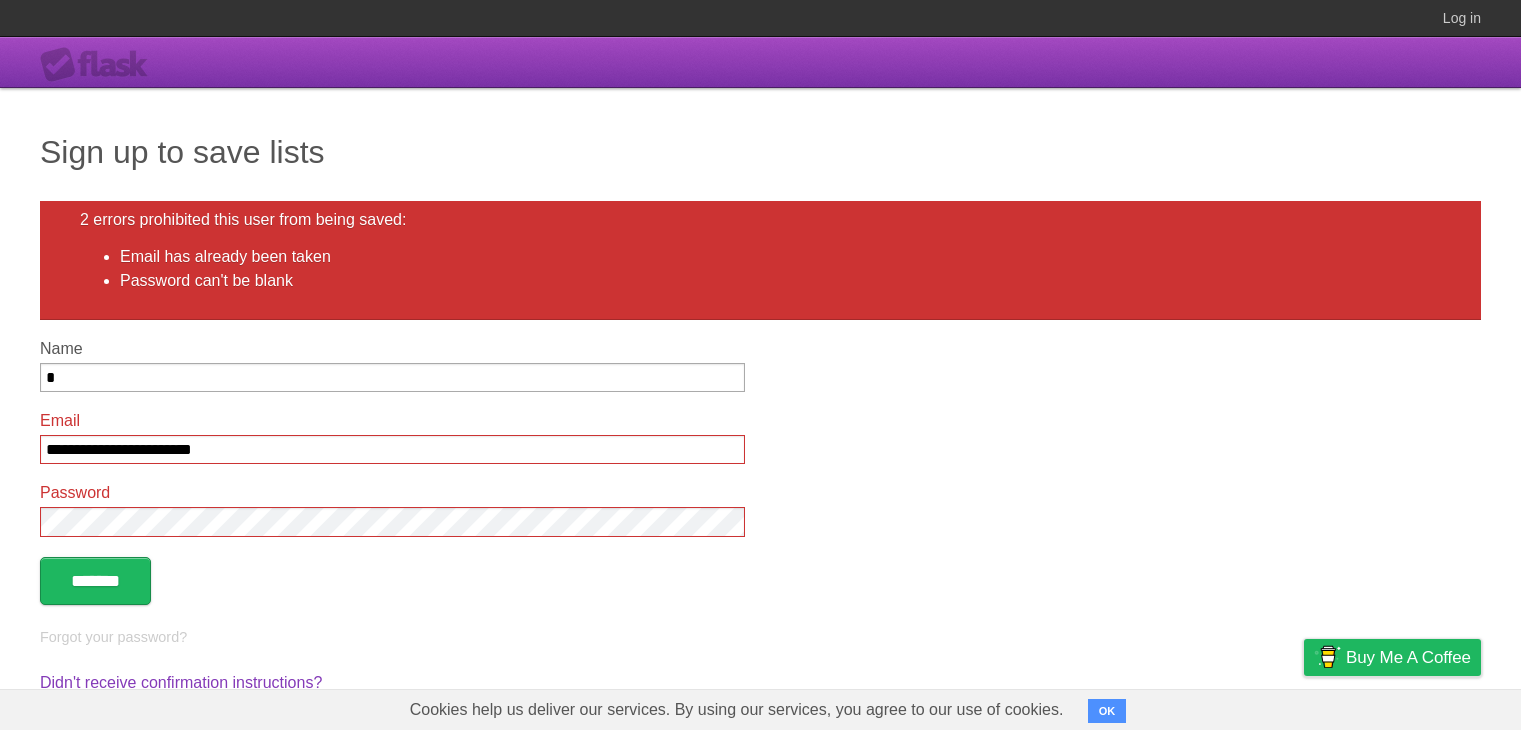 scroll, scrollTop: 0, scrollLeft: 0, axis: both 